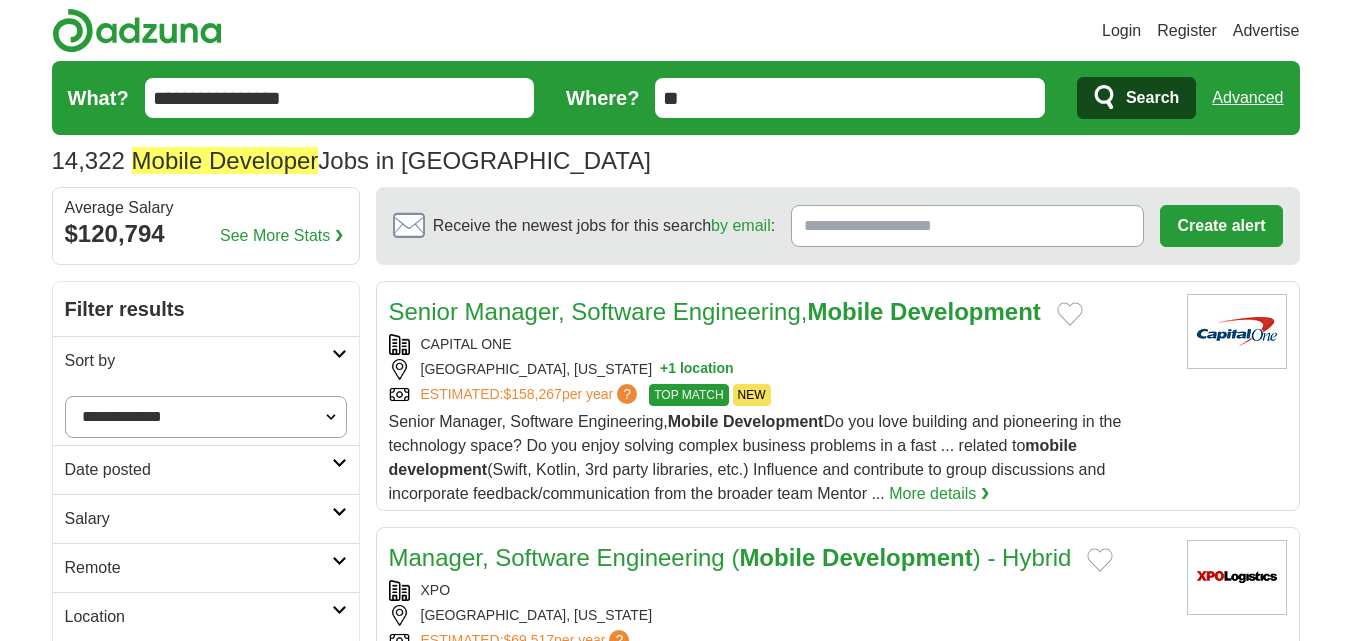 scroll, scrollTop: 0, scrollLeft: 0, axis: both 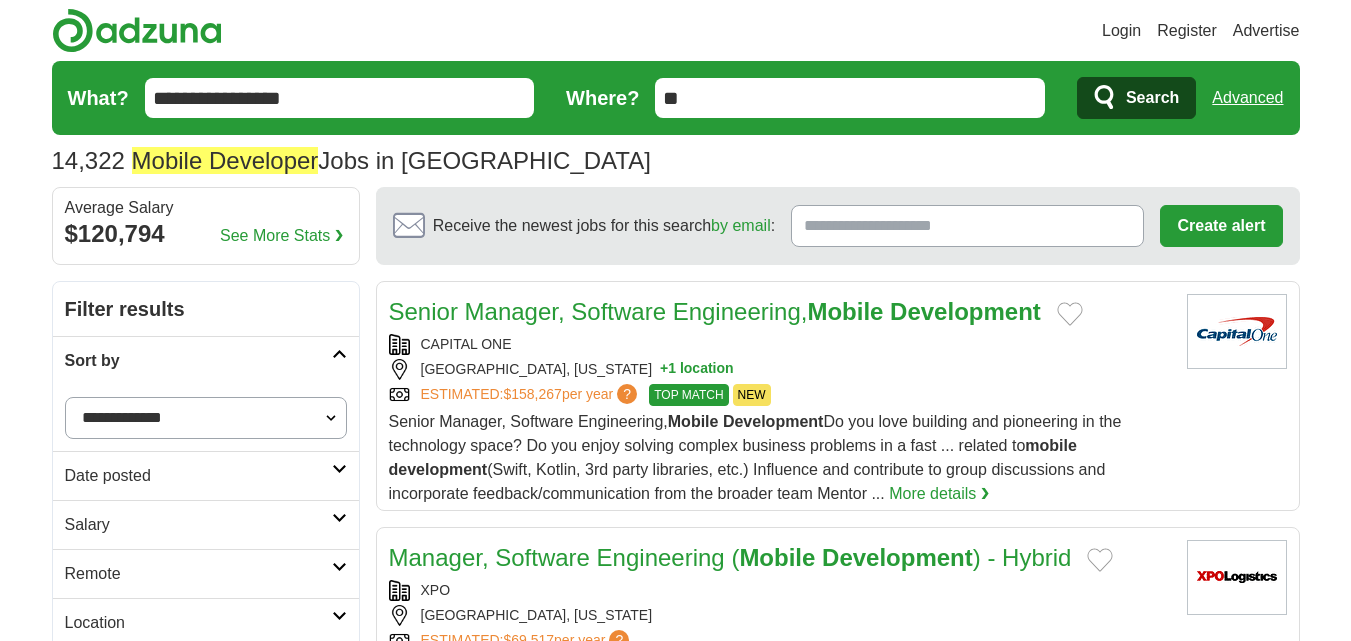 drag, startPoint x: 244, startPoint y: 419, endPoint x: 263, endPoint y: 421, distance: 19.104973 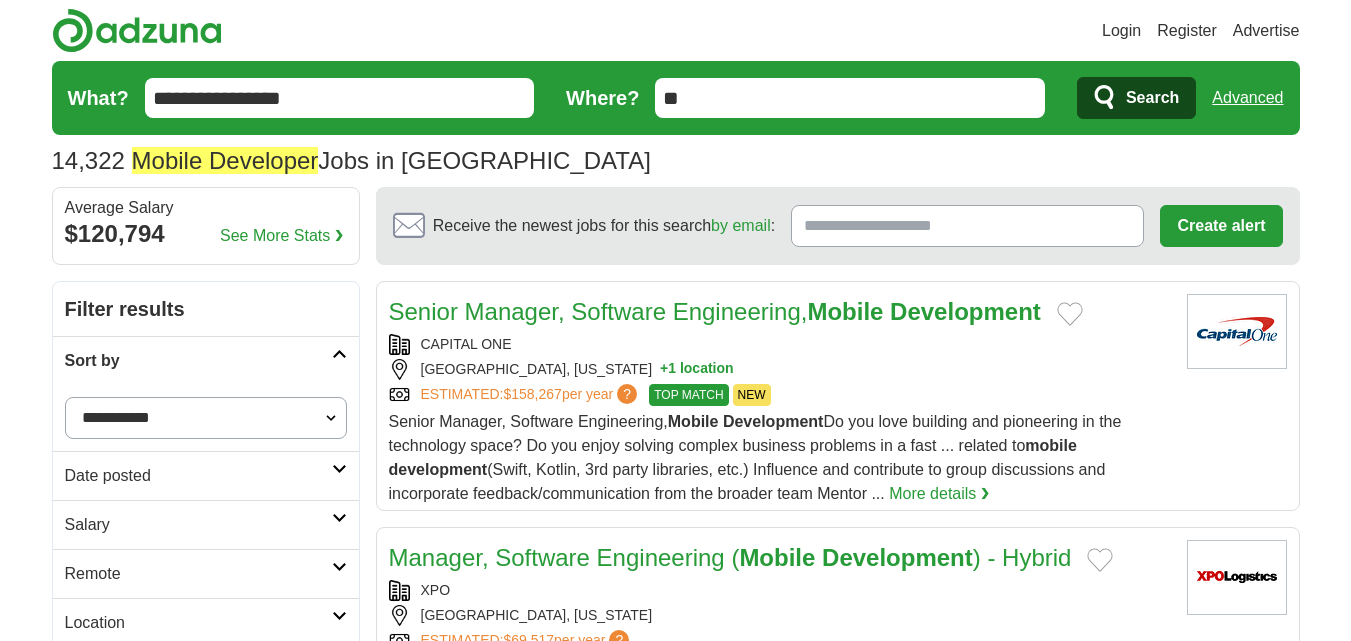 click on "**********" at bounding box center (206, 418) 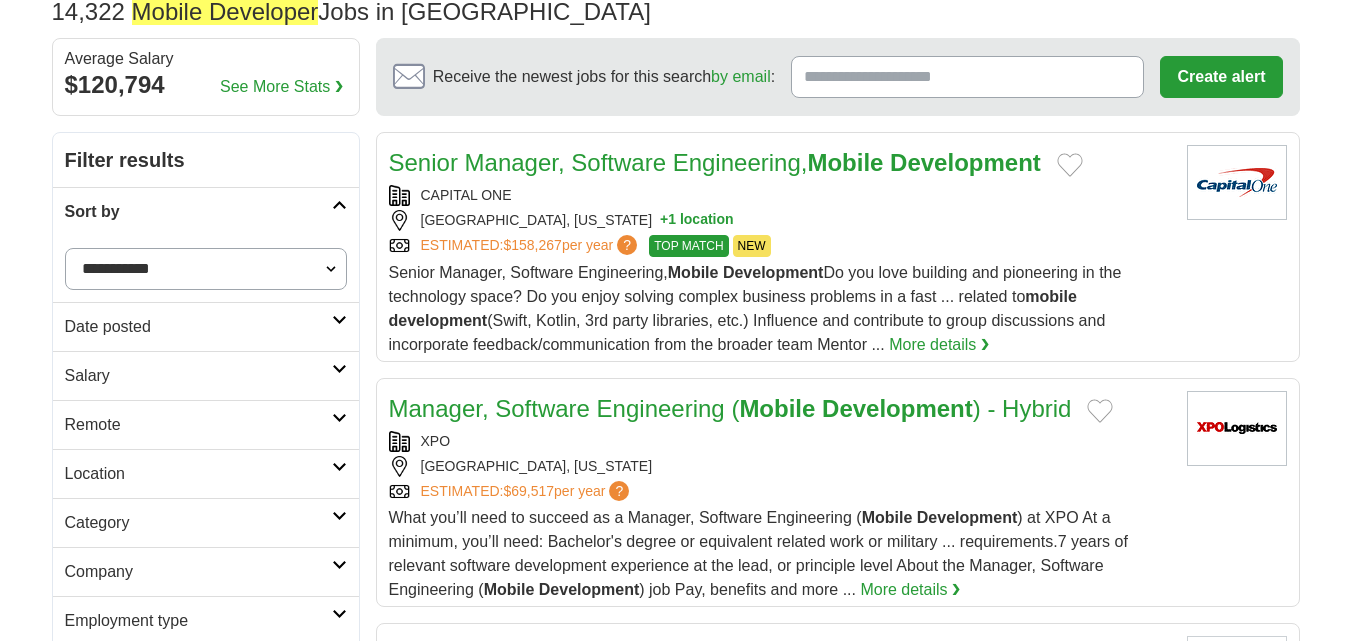 scroll, scrollTop: 200, scrollLeft: 0, axis: vertical 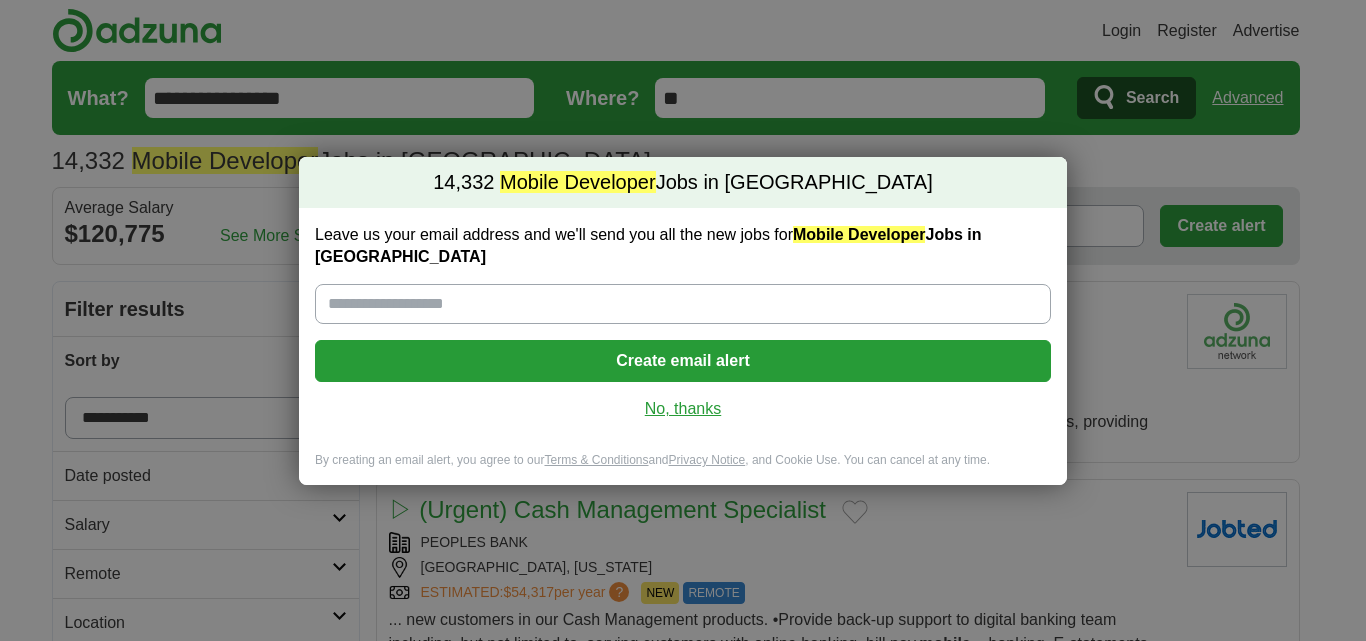click on "No, thanks" at bounding box center [683, 409] 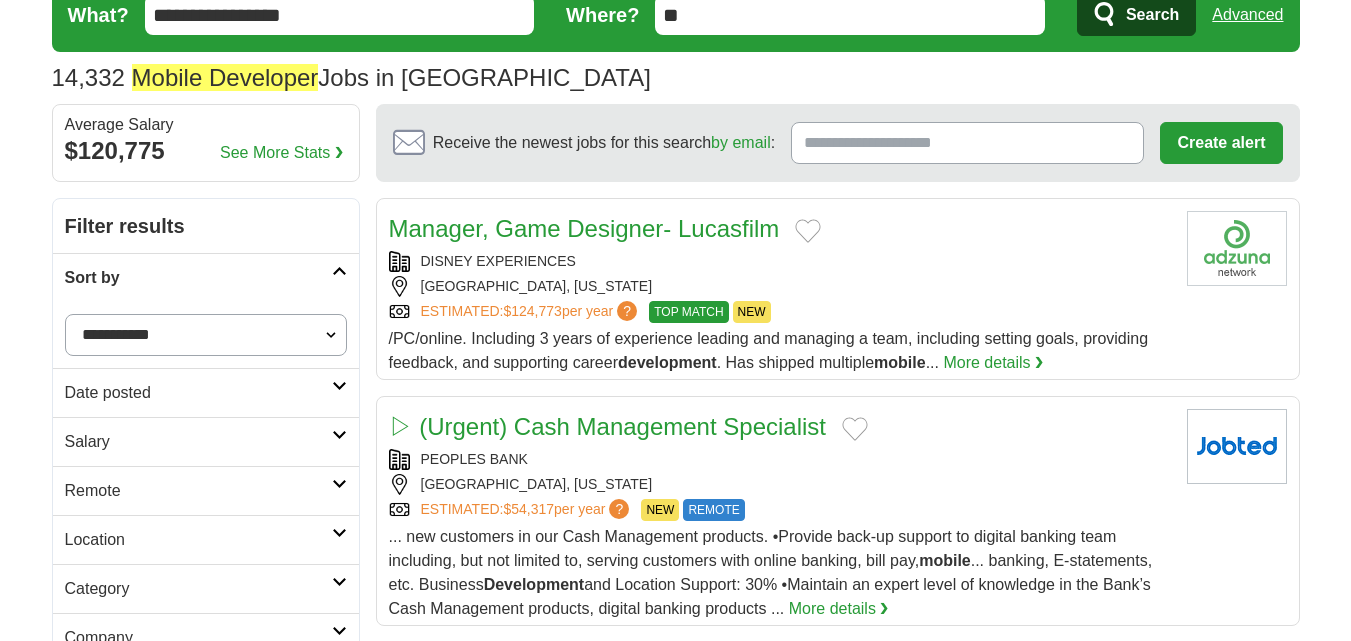 scroll, scrollTop: 200, scrollLeft: 0, axis: vertical 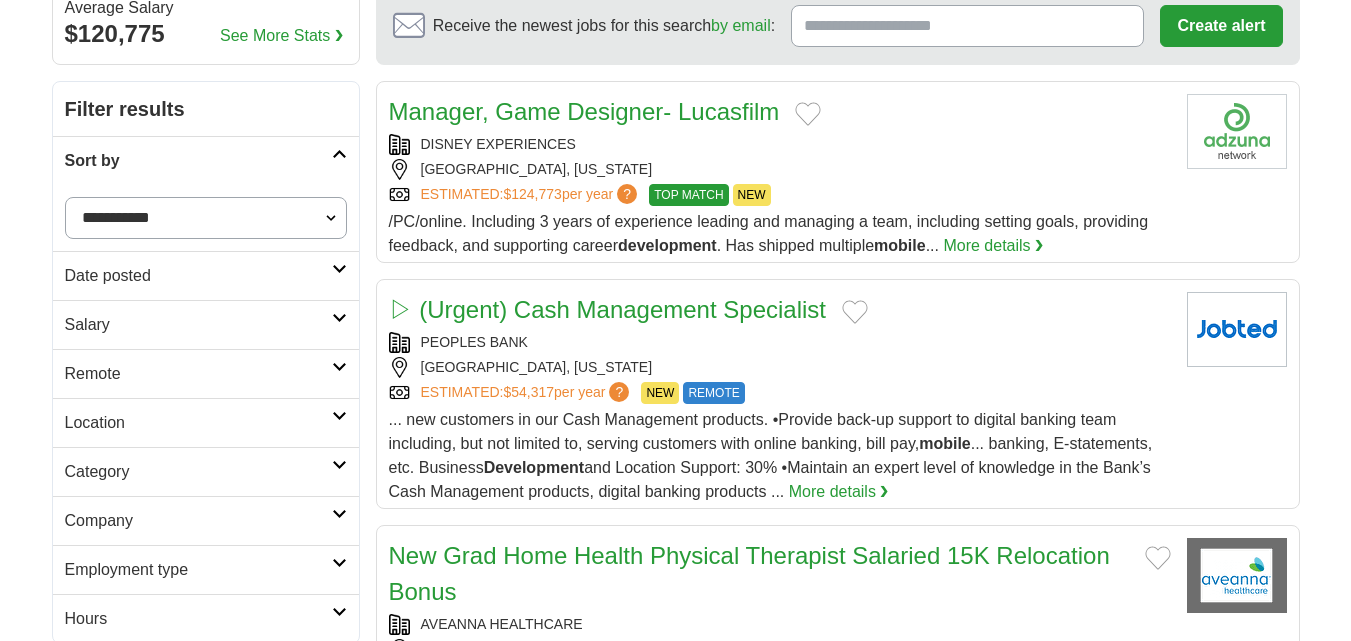 click on "Date posted" at bounding box center [206, 275] 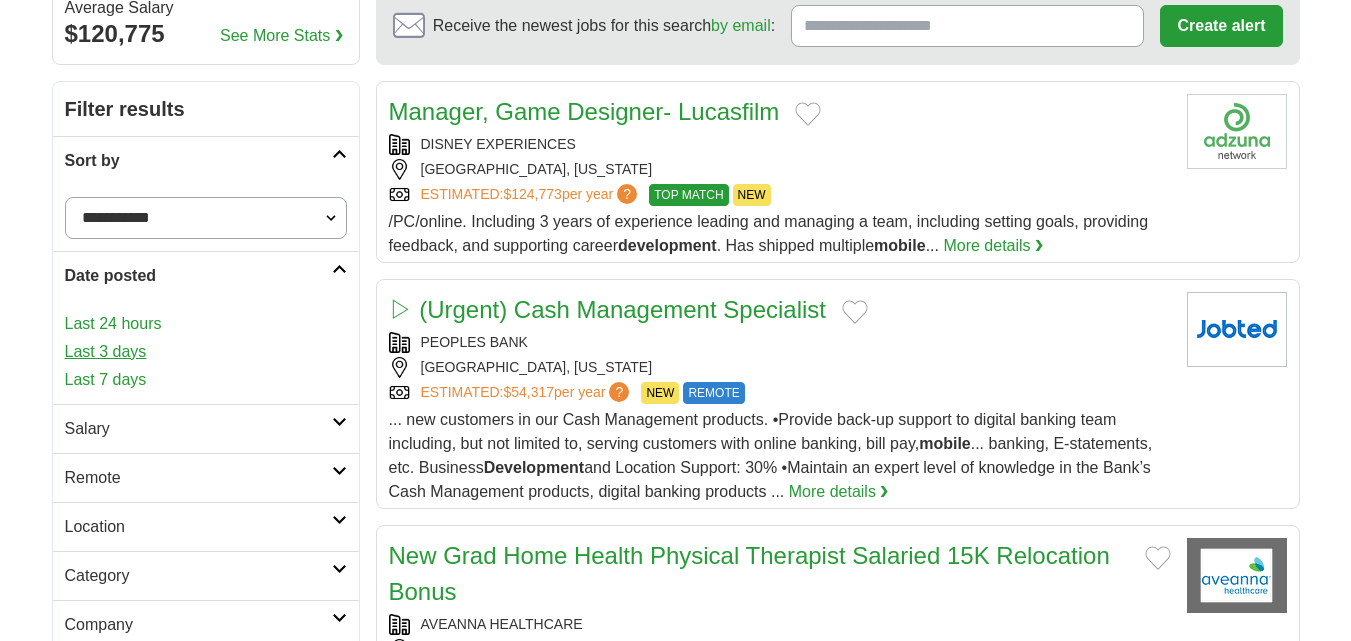 click on "Last 3 days" at bounding box center [206, 352] 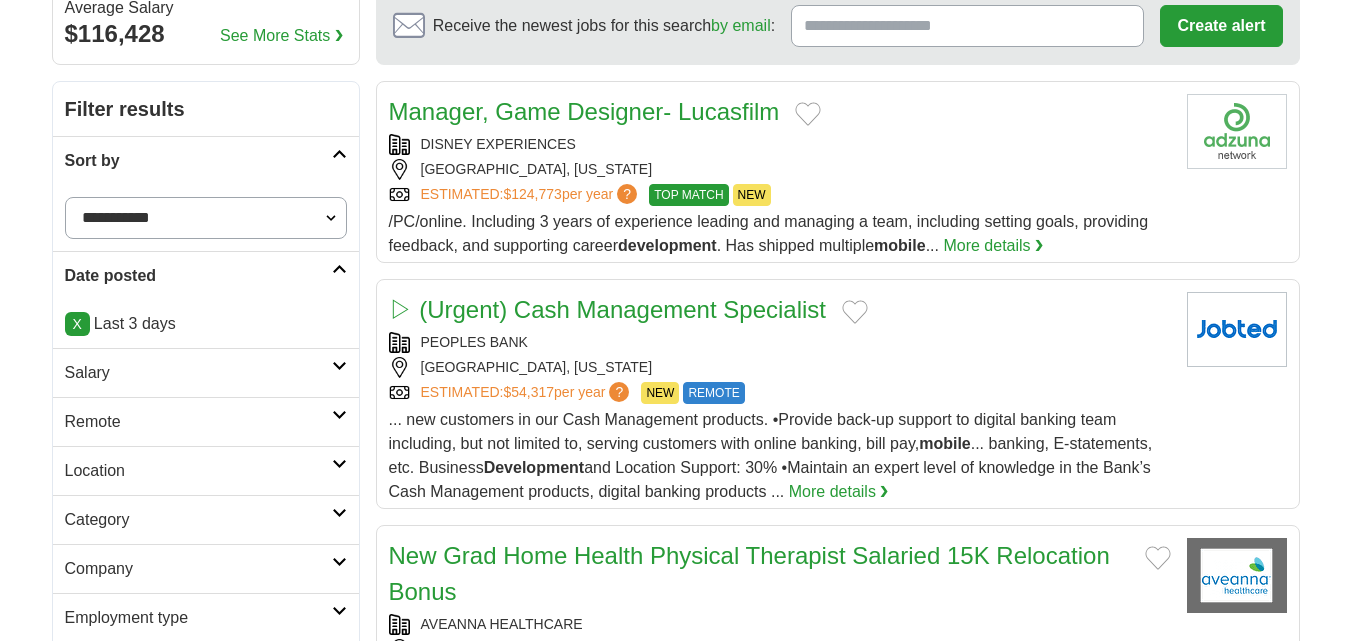 click on "Remote" at bounding box center (198, 422) 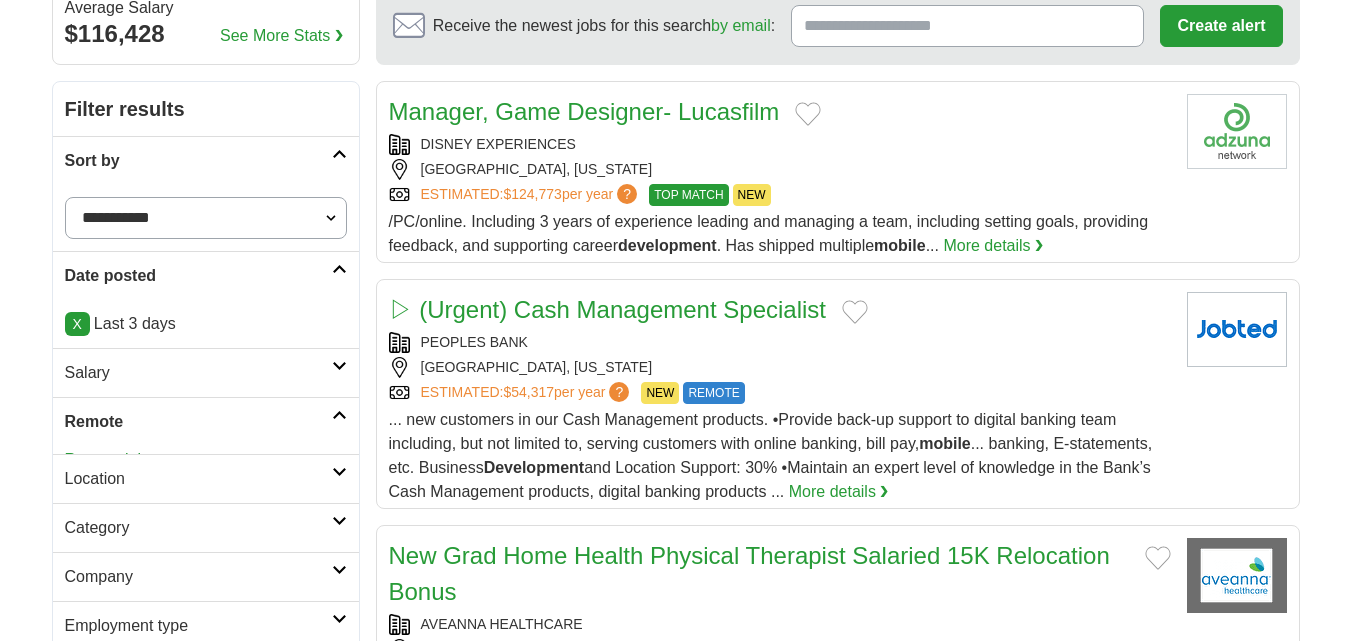 scroll, scrollTop: 200, scrollLeft: 0, axis: vertical 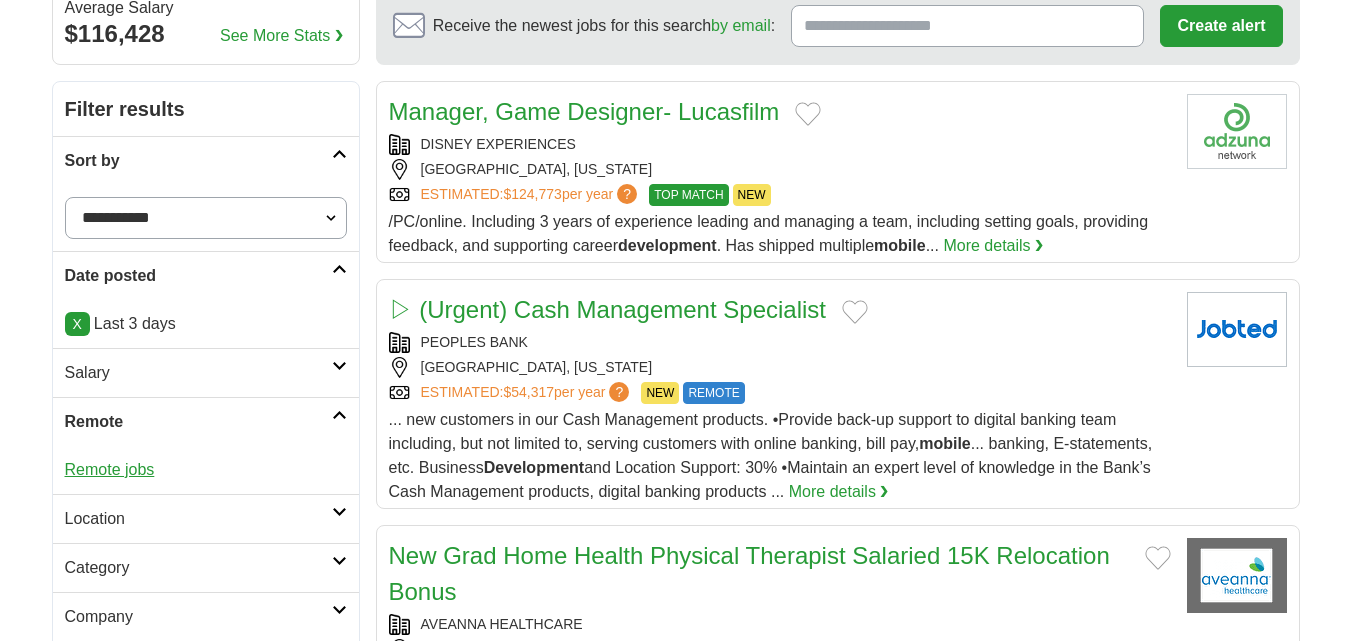 click on "Remote jobs" at bounding box center (110, 469) 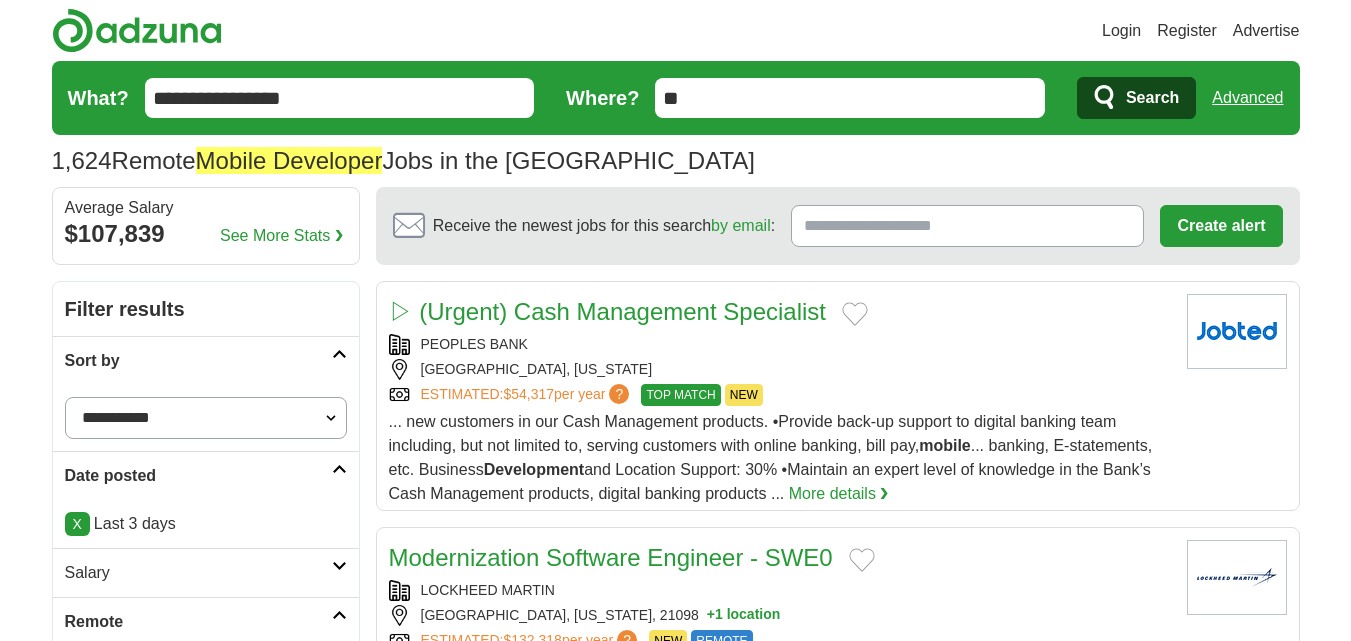 scroll, scrollTop: 0, scrollLeft: 0, axis: both 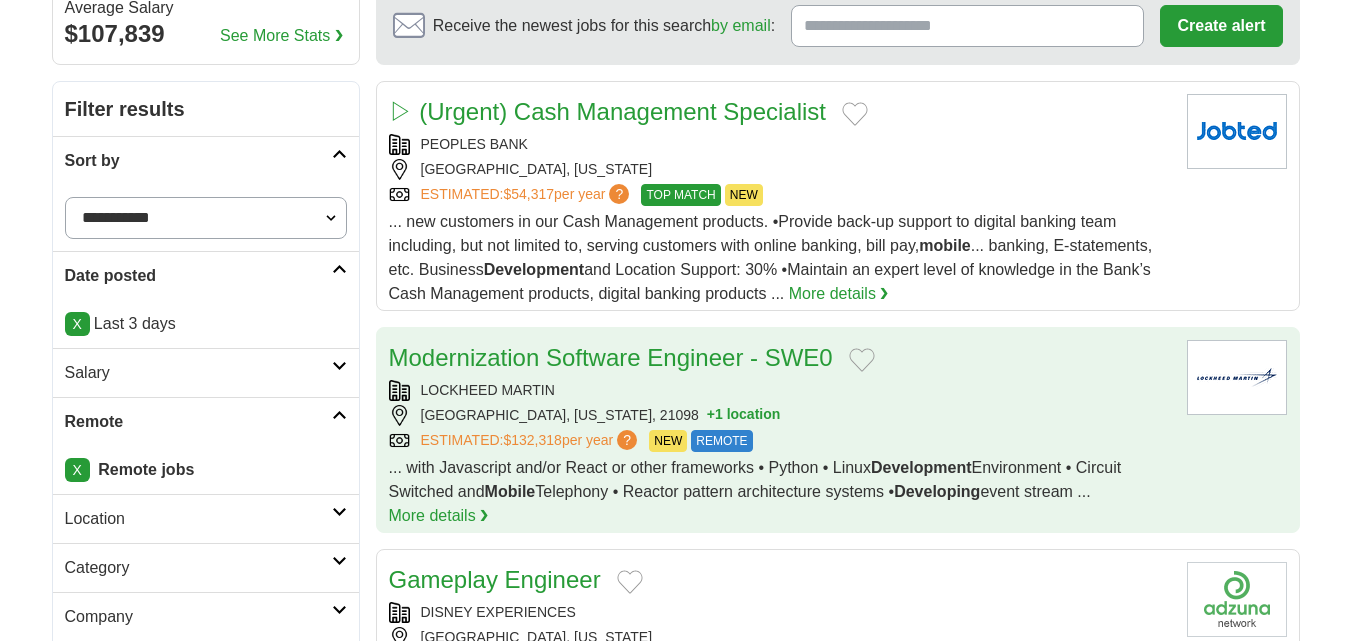 click on "HANOVER, MARYLAND, 21098
+ 1
location" at bounding box center [780, 415] 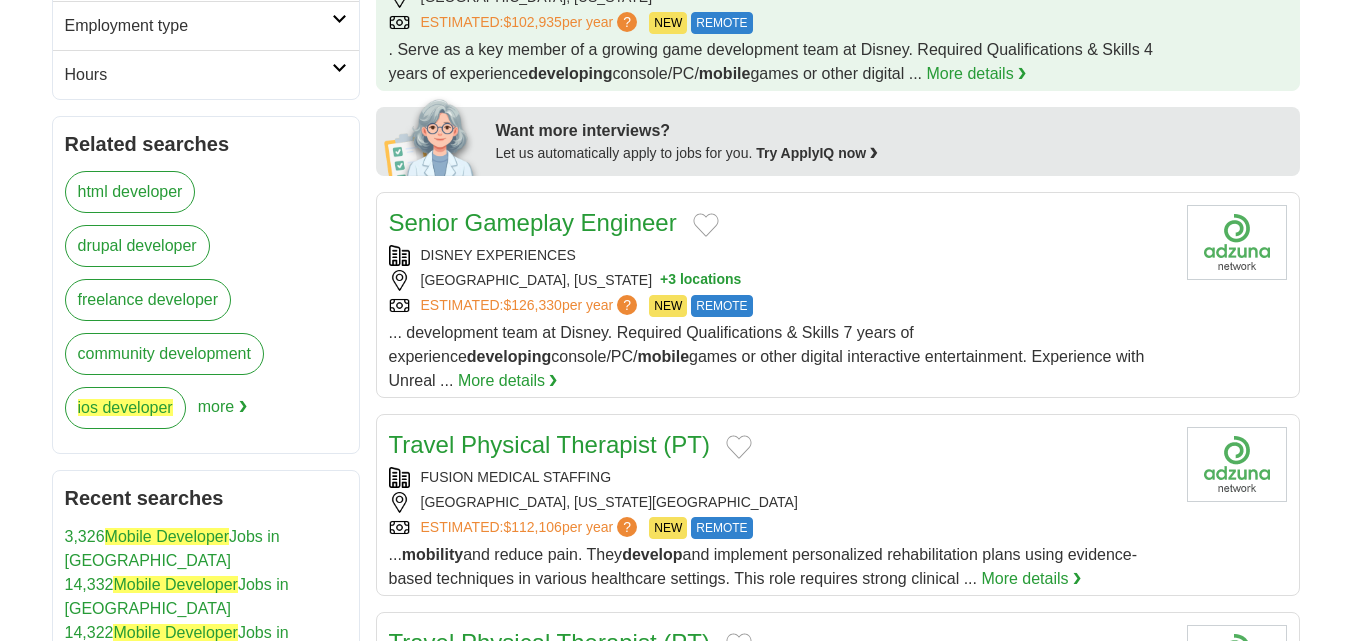 scroll, scrollTop: 900, scrollLeft: 0, axis: vertical 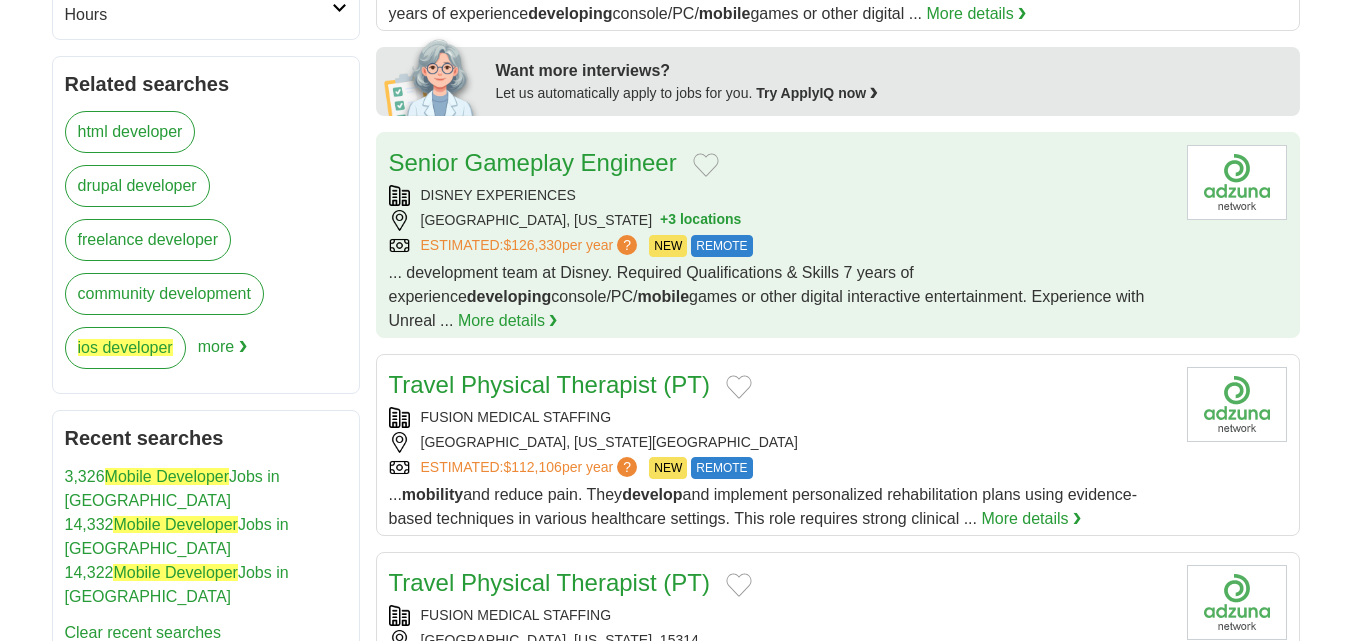 click on "GLENDALE, CALIFORNIA
+ 3
locations" at bounding box center [780, 220] 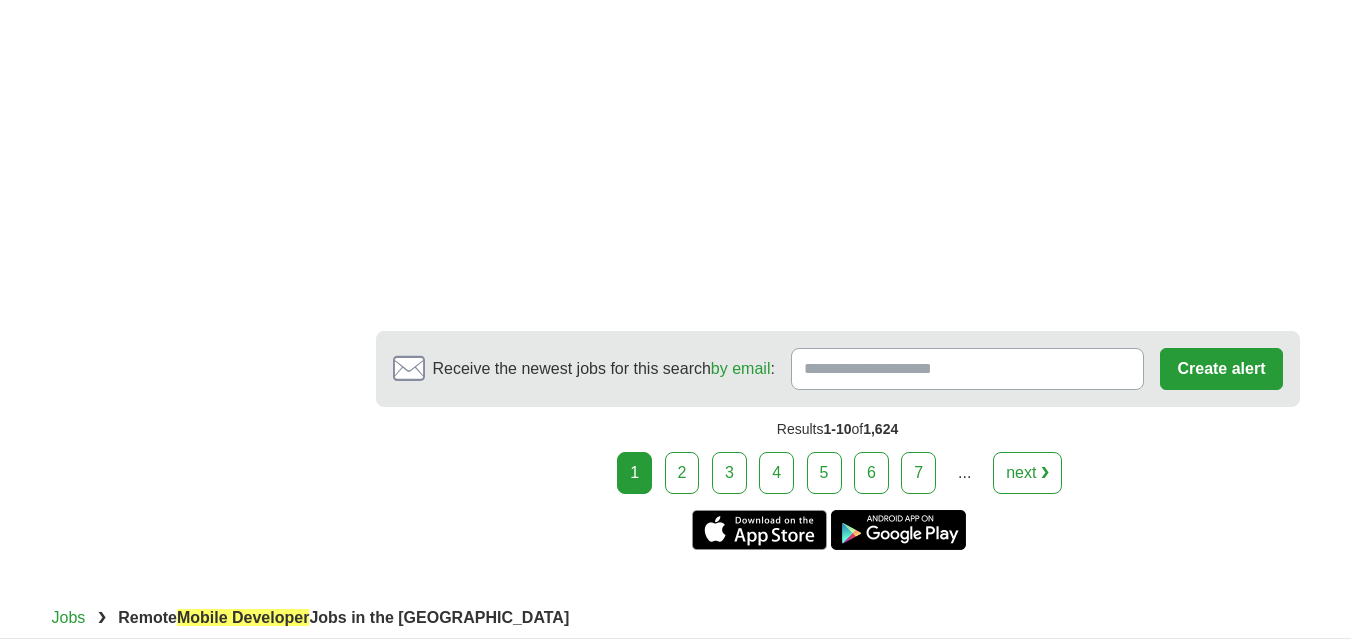 scroll, scrollTop: 2900, scrollLeft: 0, axis: vertical 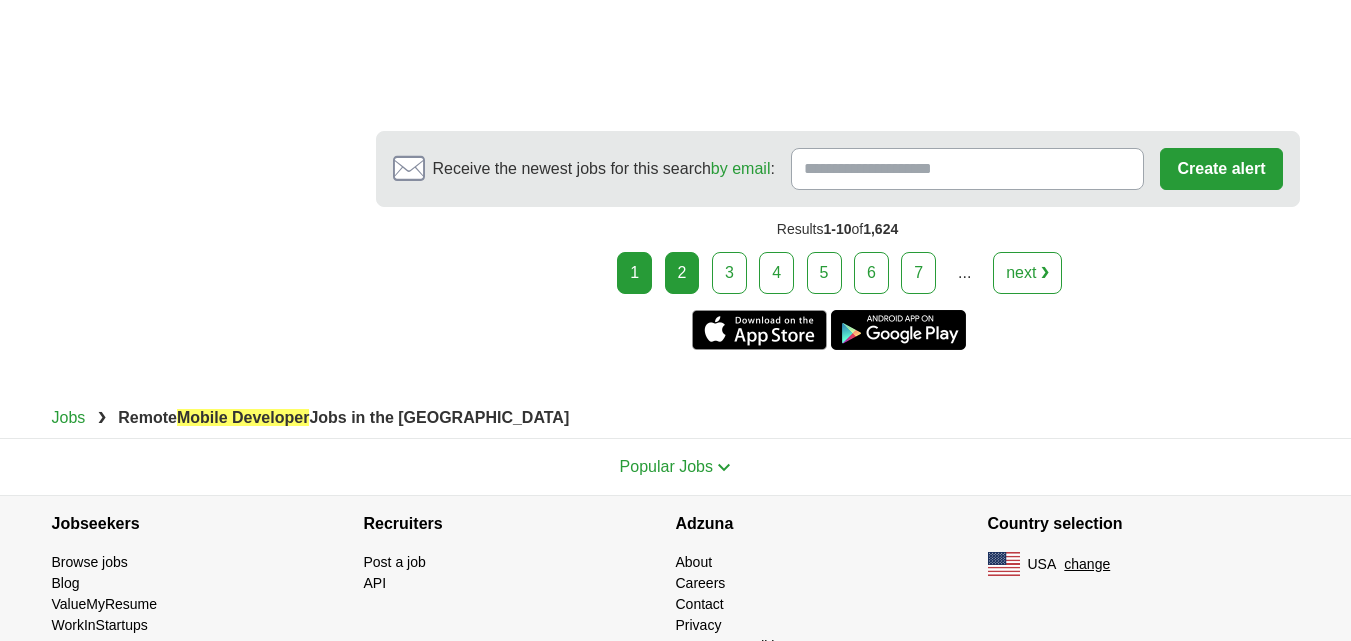 click on "2" at bounding box center (682, 273) 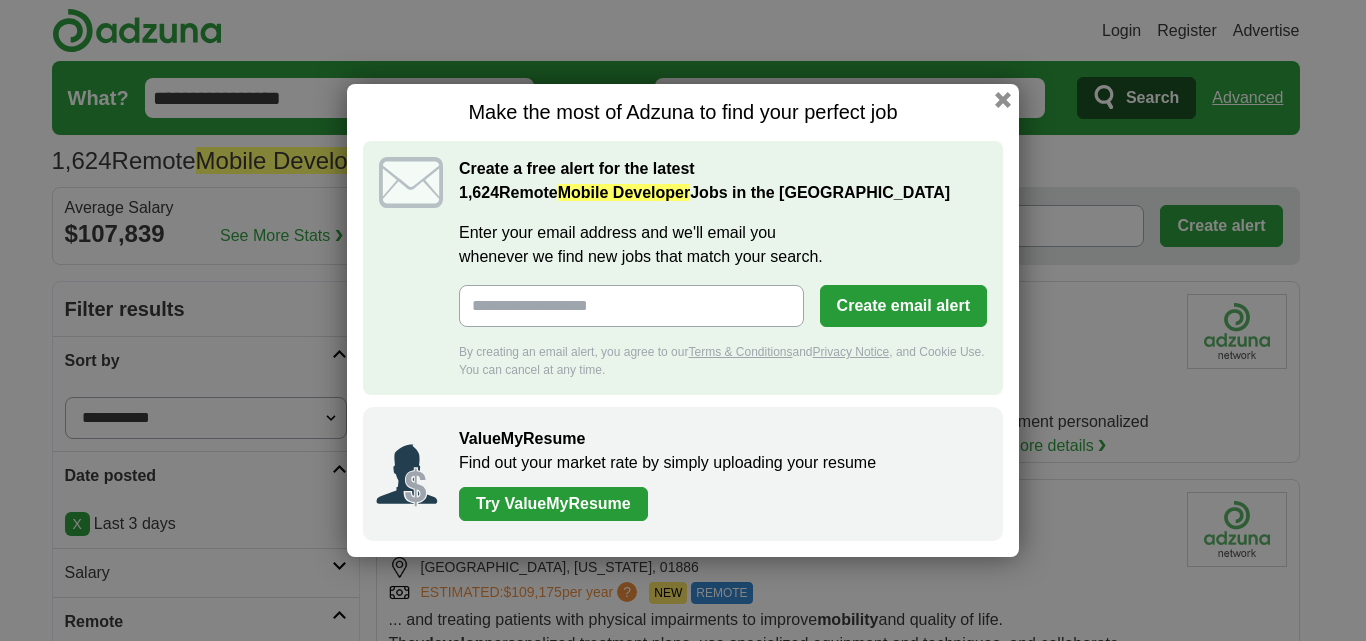 scroll, scrollTop: 0, scrollLeft: 0, axis: both 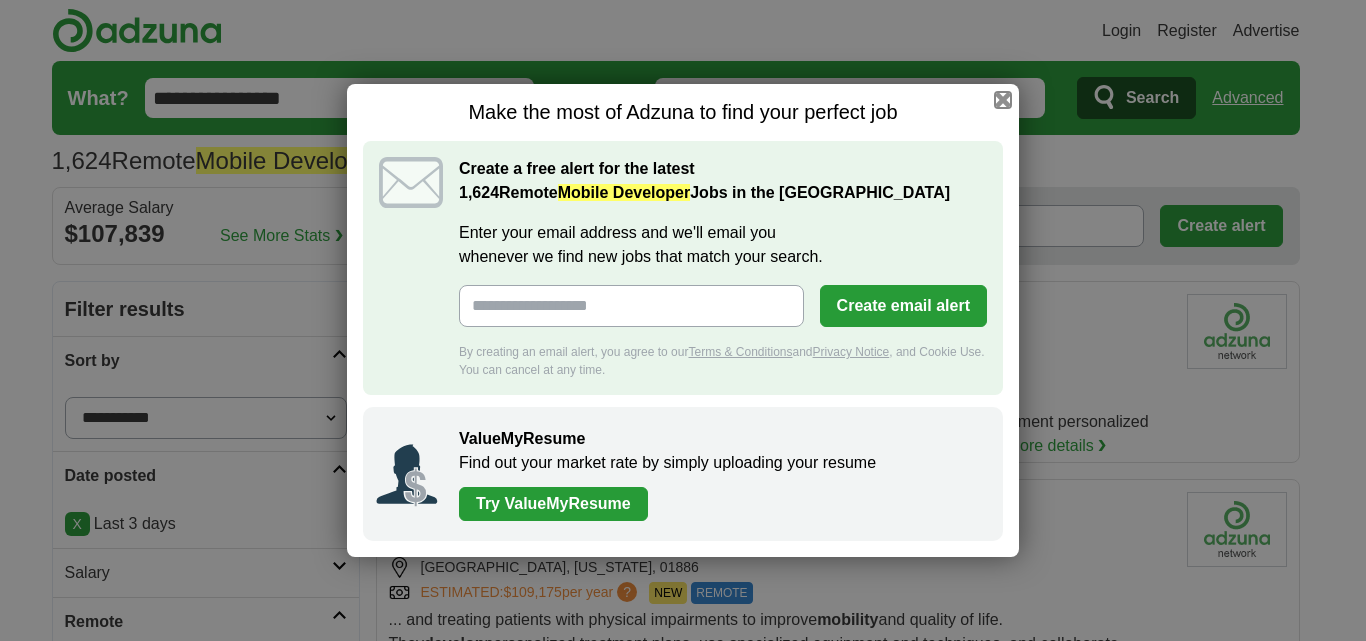 click at bounding box center [1003, 100] 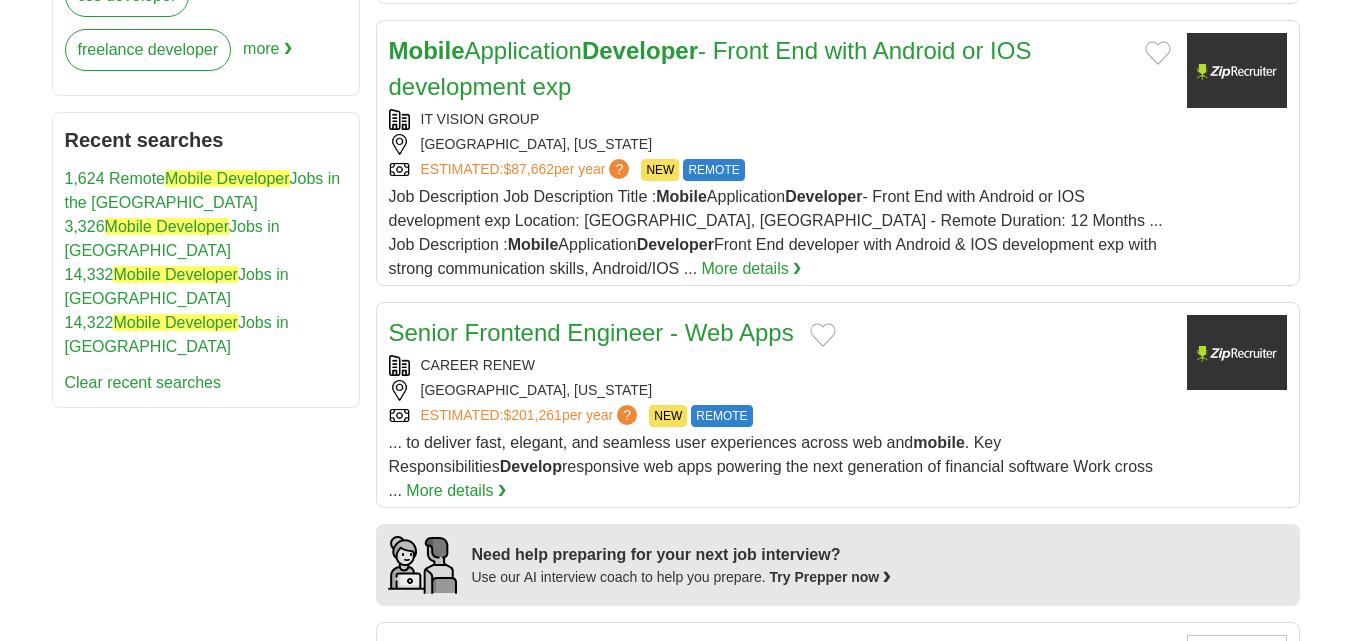 scroll, scrollTop: 1200, scrollLeft: 0, axis: vertical 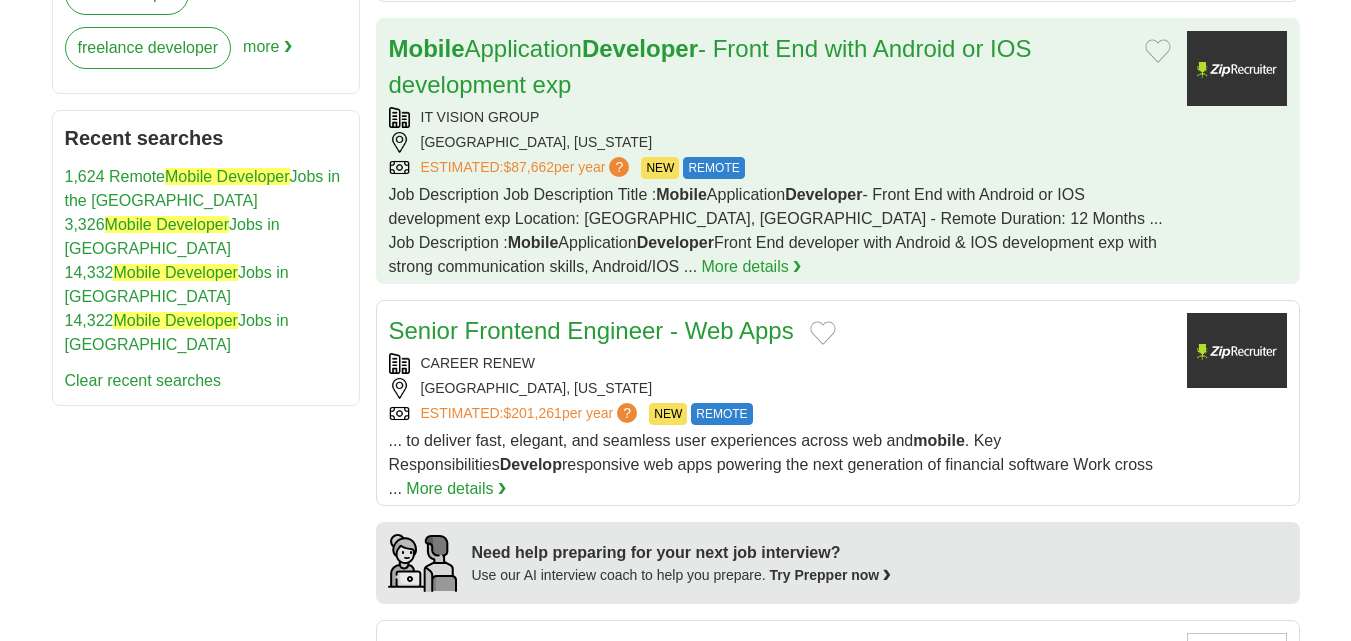 click on "IT VISION GROUP" at bounding box center (780, 117) 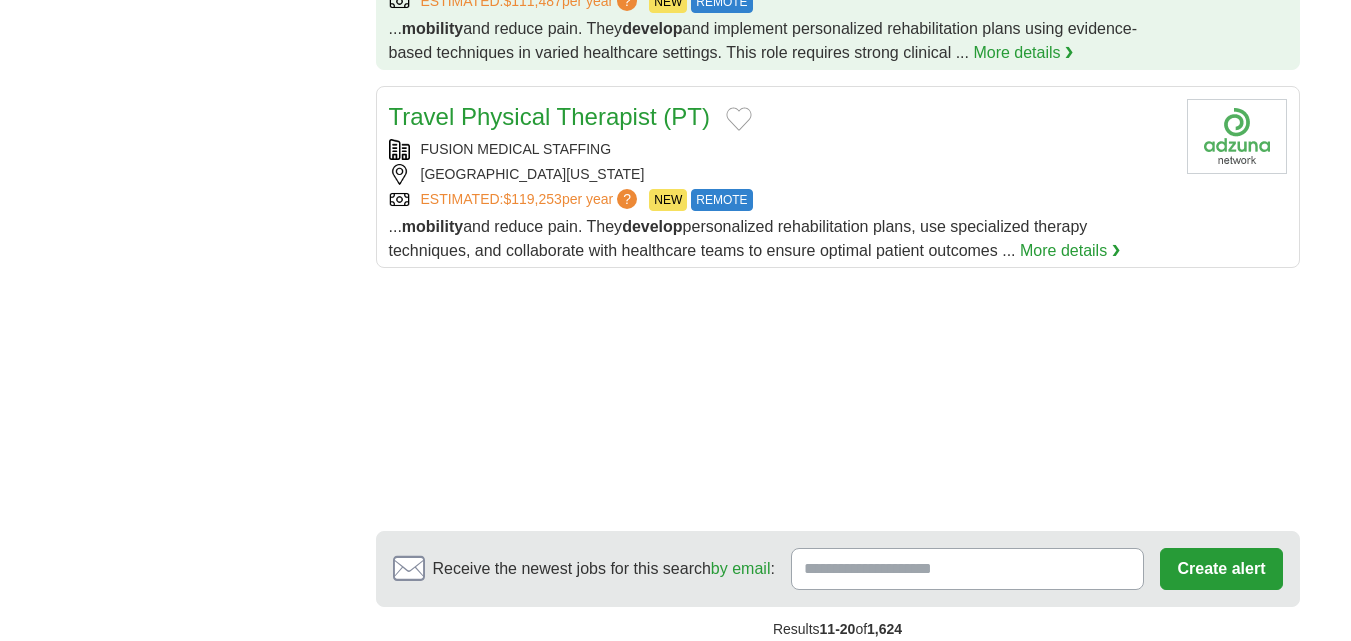 scroll, scrollTop: 2600, scrollLeft: 0, axis: vertical 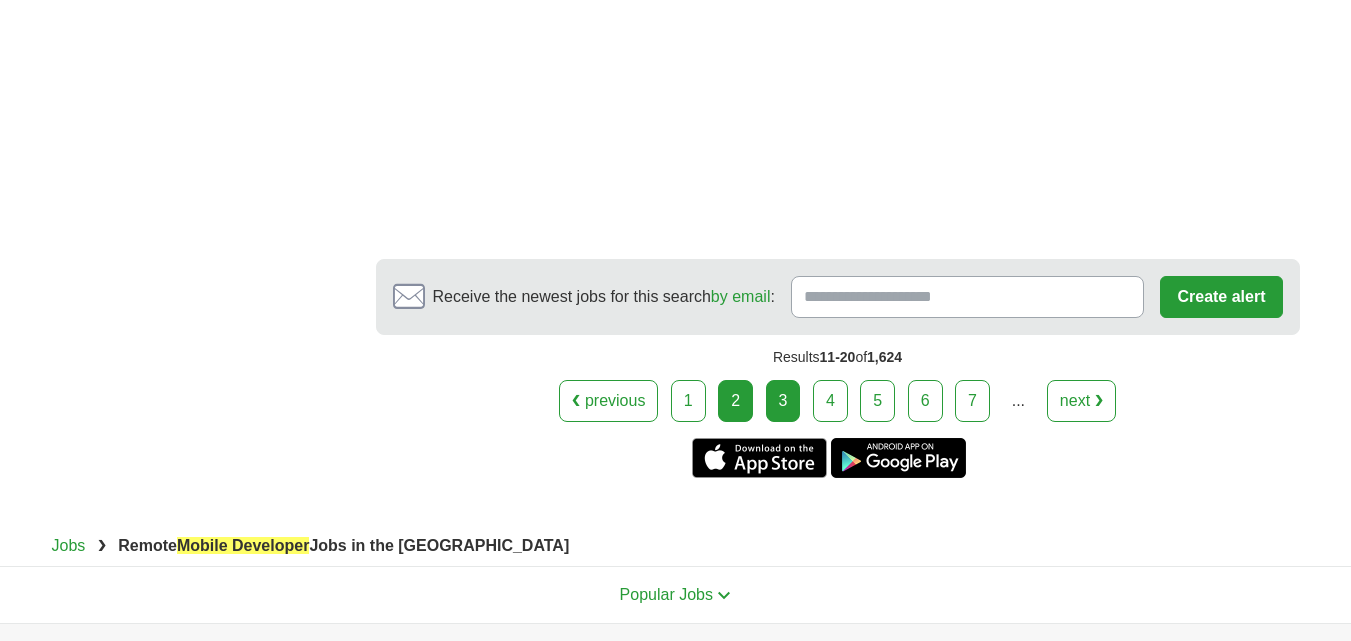click on "3" at bounding box center (783, 401) 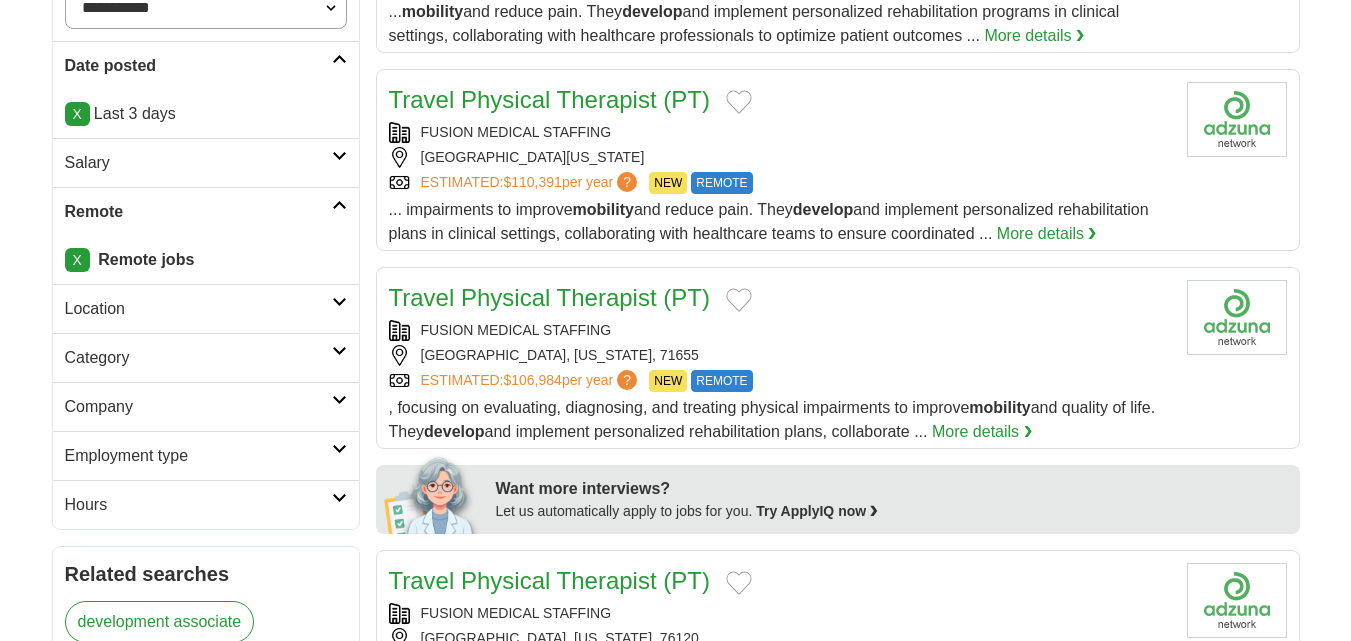 scroll, scrollTop: 0, scrollLeft: 0, axis: both 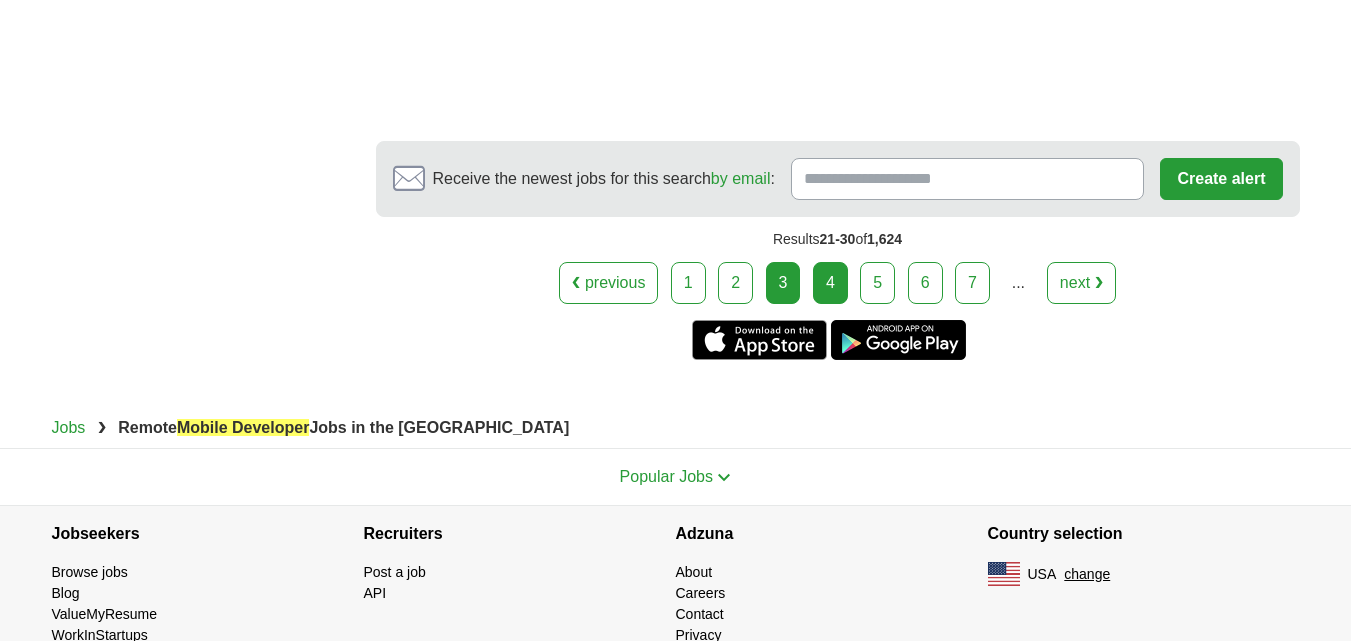 click on "4" at bounding box center (830, 283) 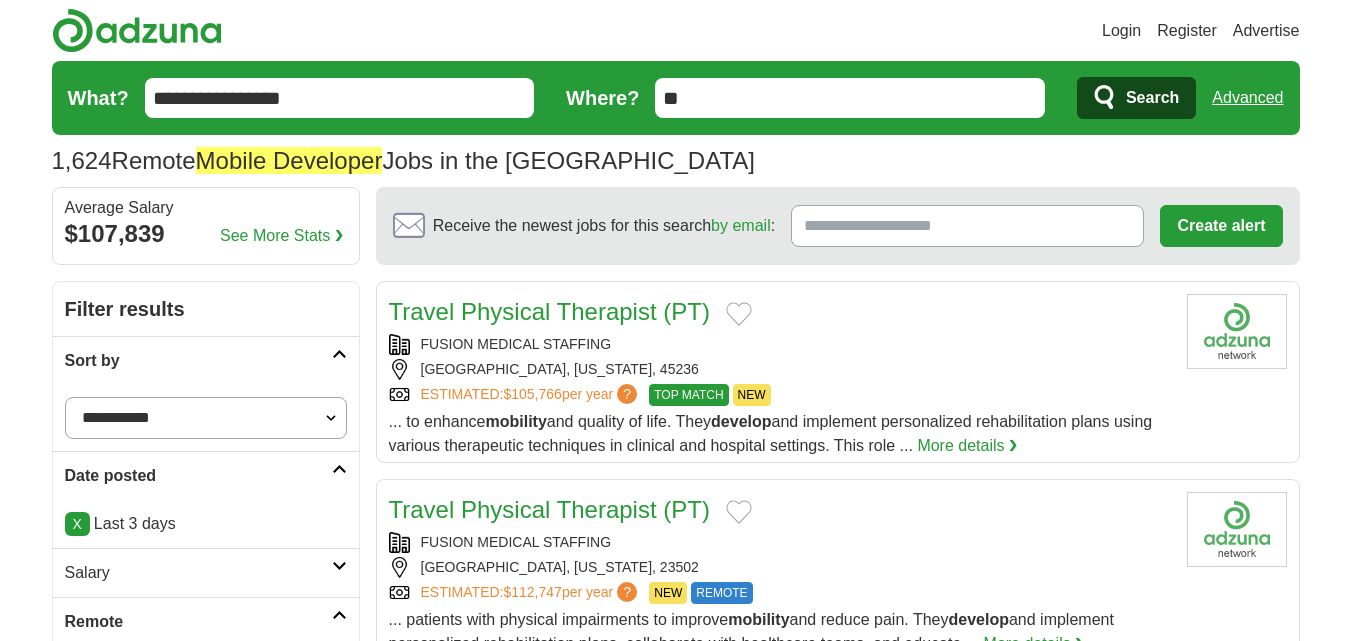 scroll, scrollTop: 0, scrollLeft: 0, axis: both 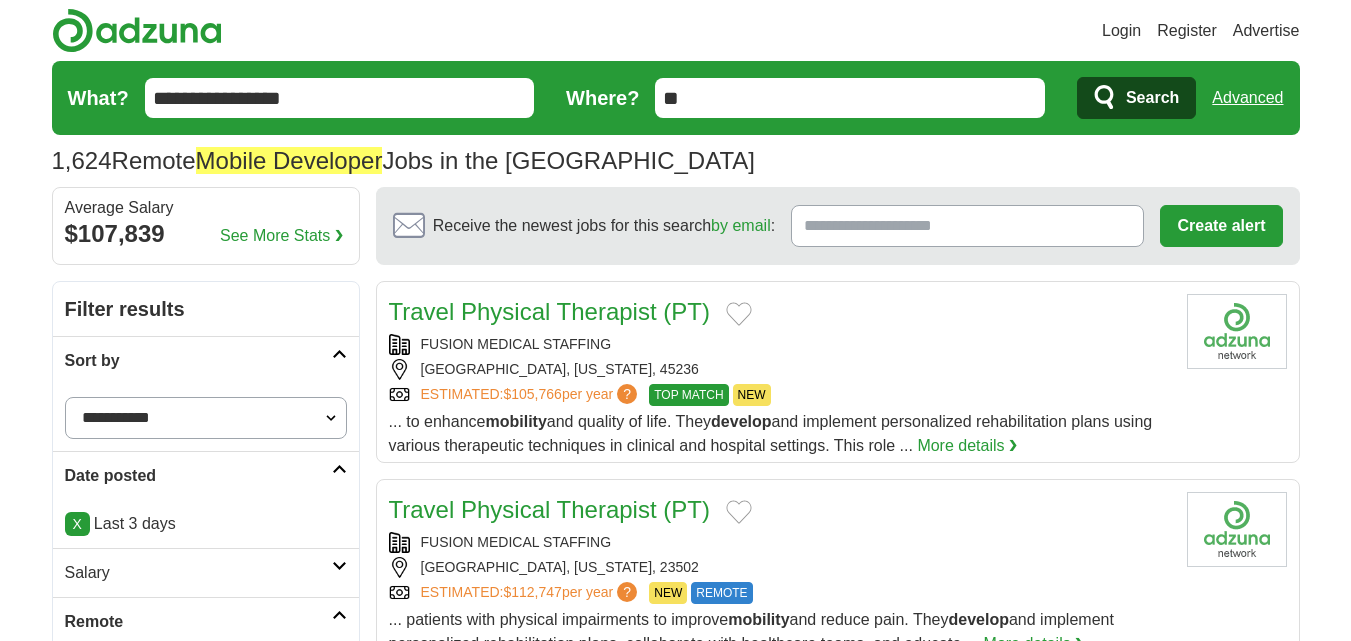 click on "**********" at bounding box center [340, 98] 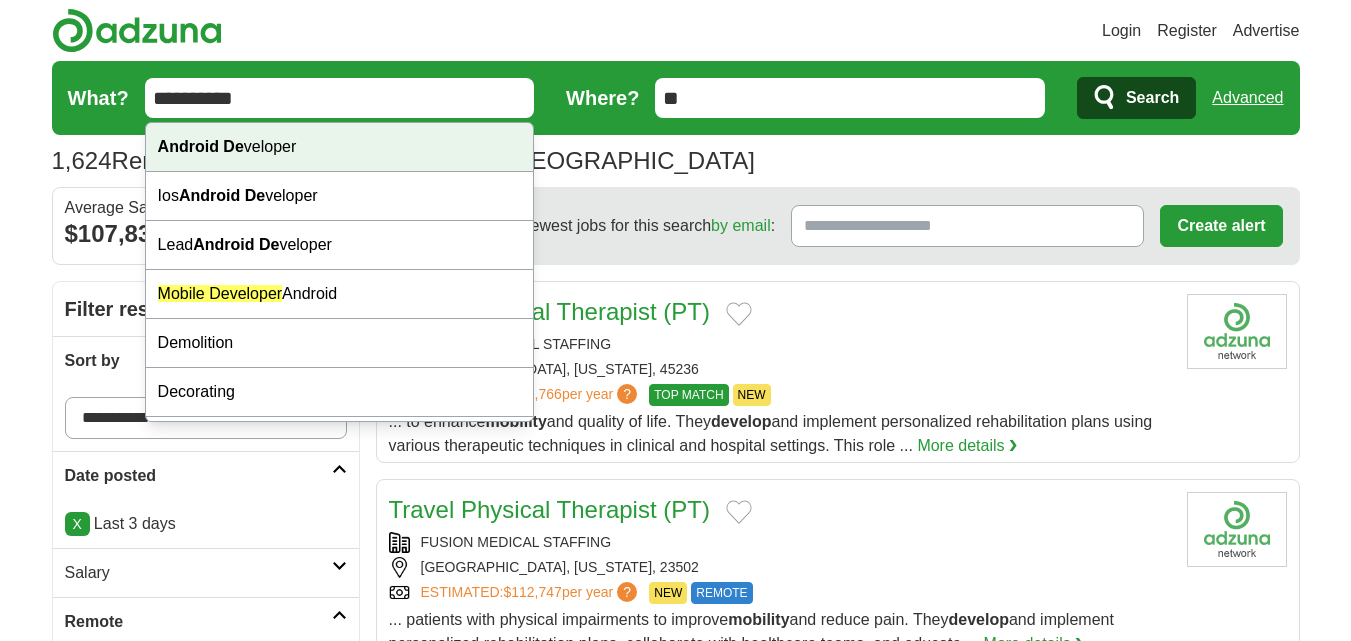 click on "Android De veloper" at bounding box center (340, 147) 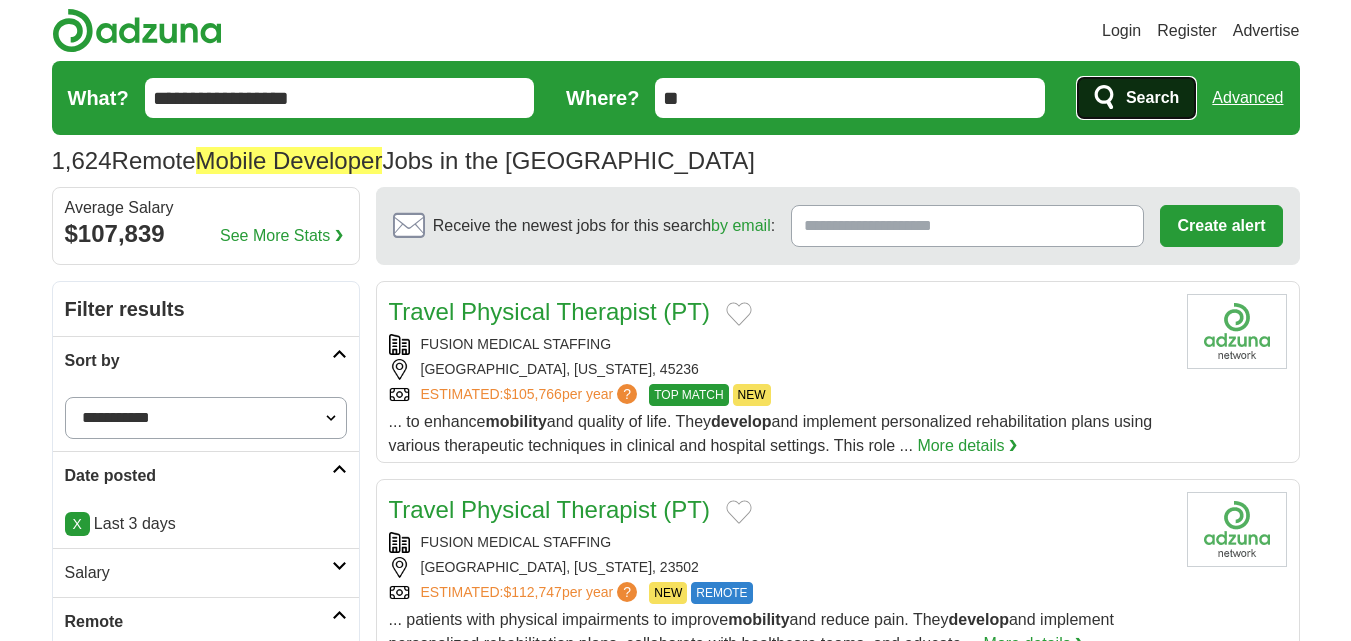 click on "Search" at bounding box center (1152, 98) 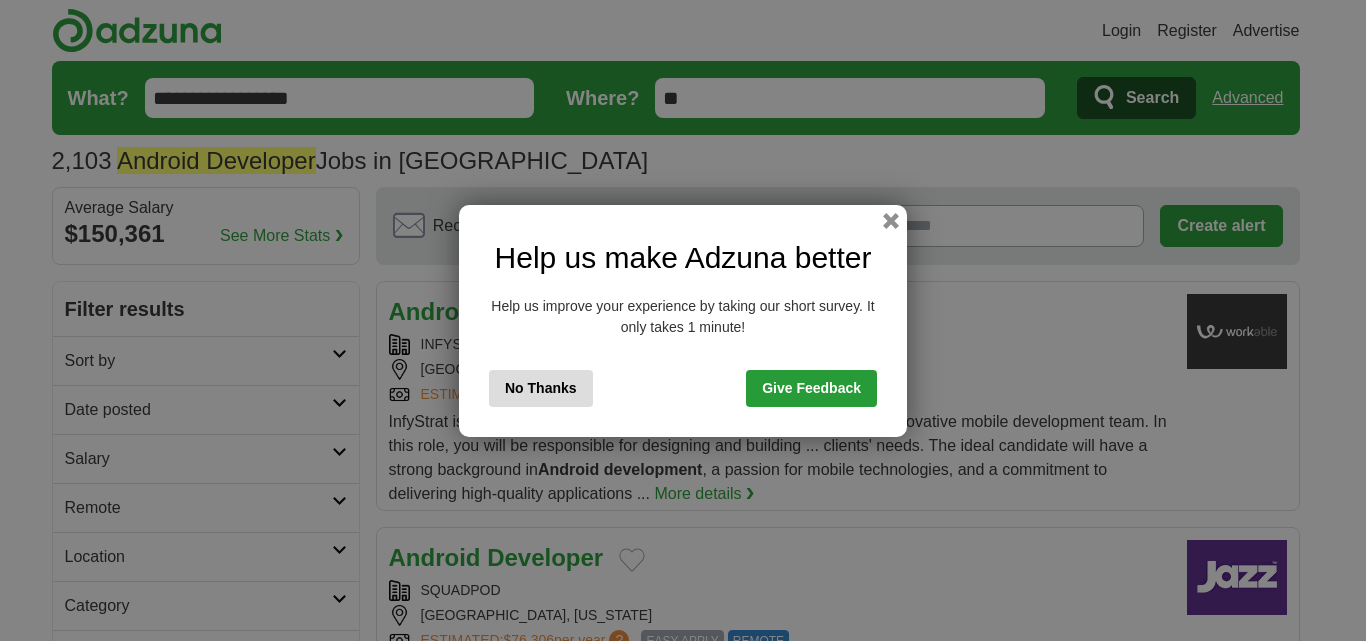 scroll, scrollTop: 0, scrollLeft: 0, axis: both 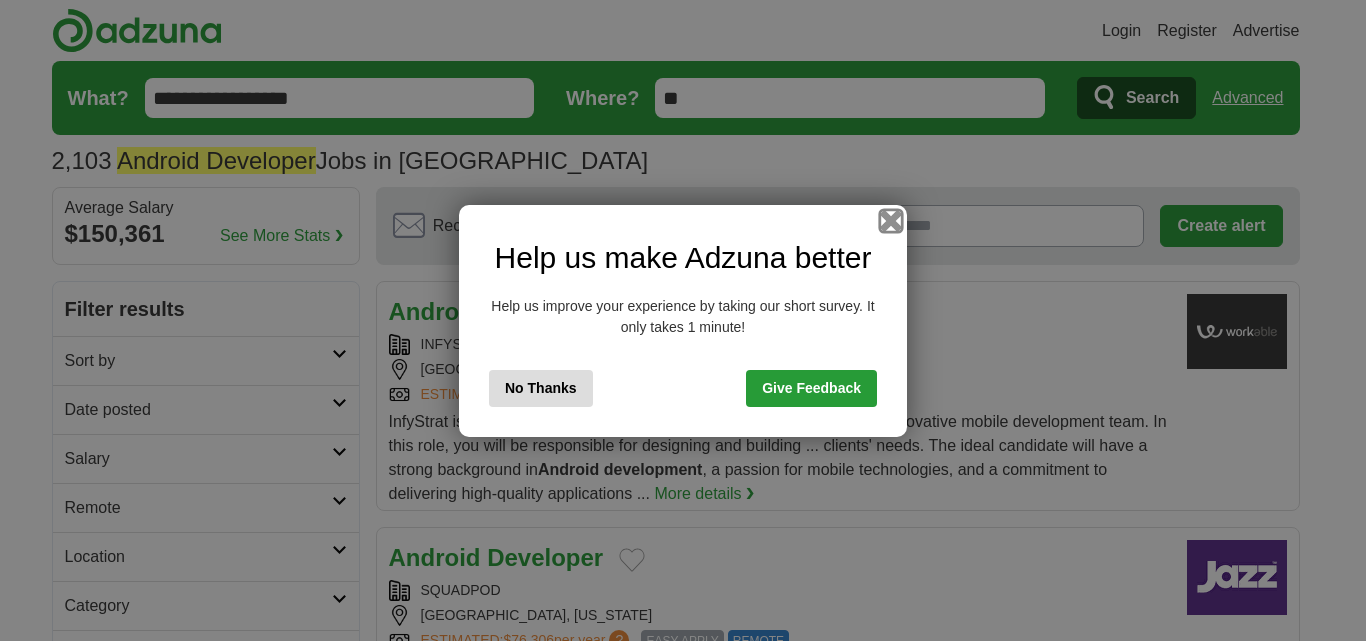 click at bounding box center [891, 220] 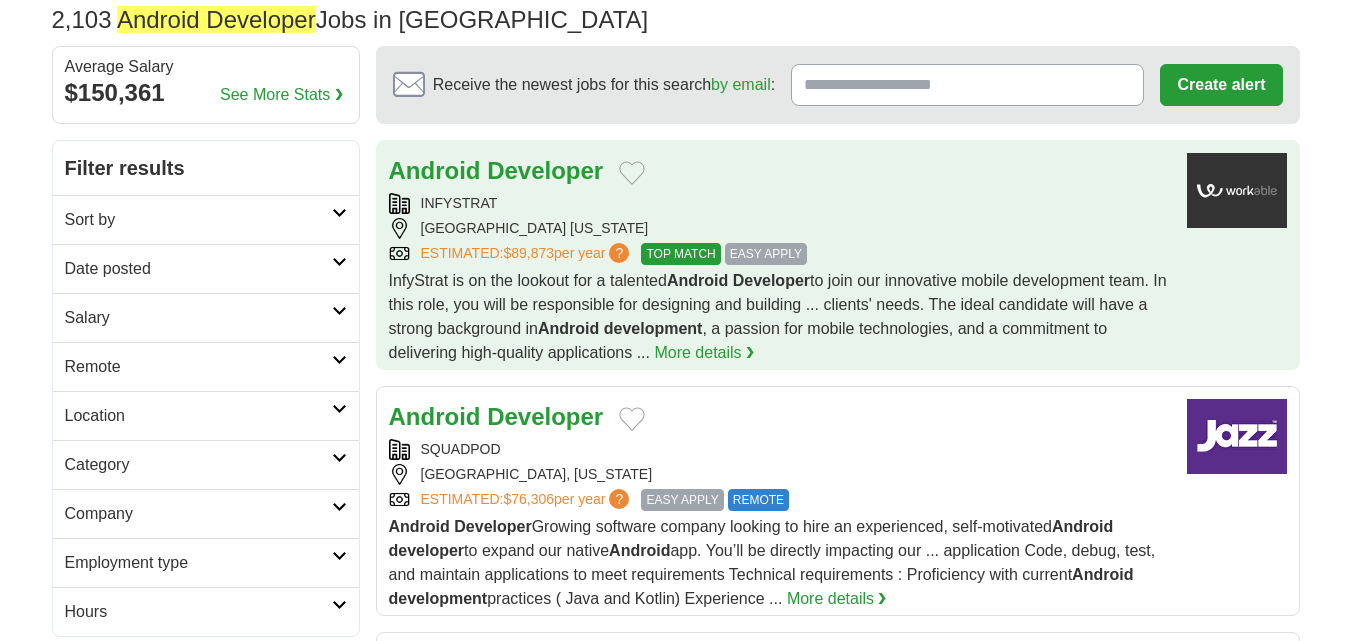 scroll, scrollTop: 200, scrollLeft: 0, axis: vertical 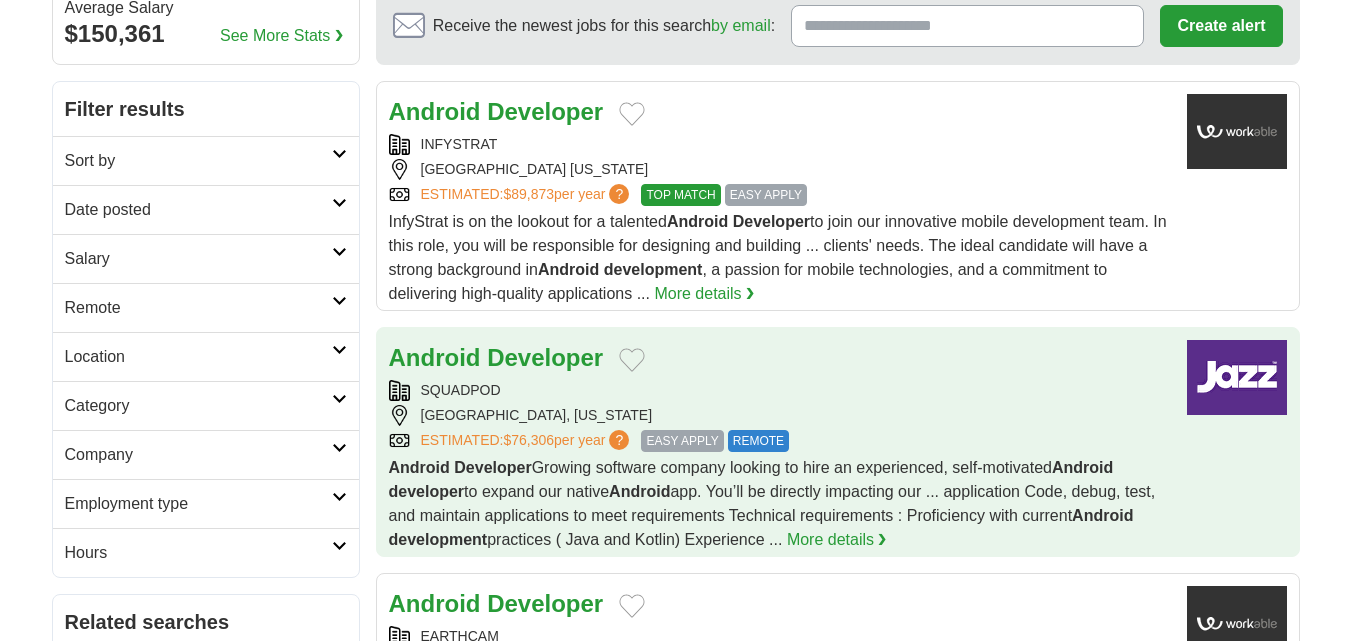 click on "SQUADPOD" at bounding box center (780, 390) 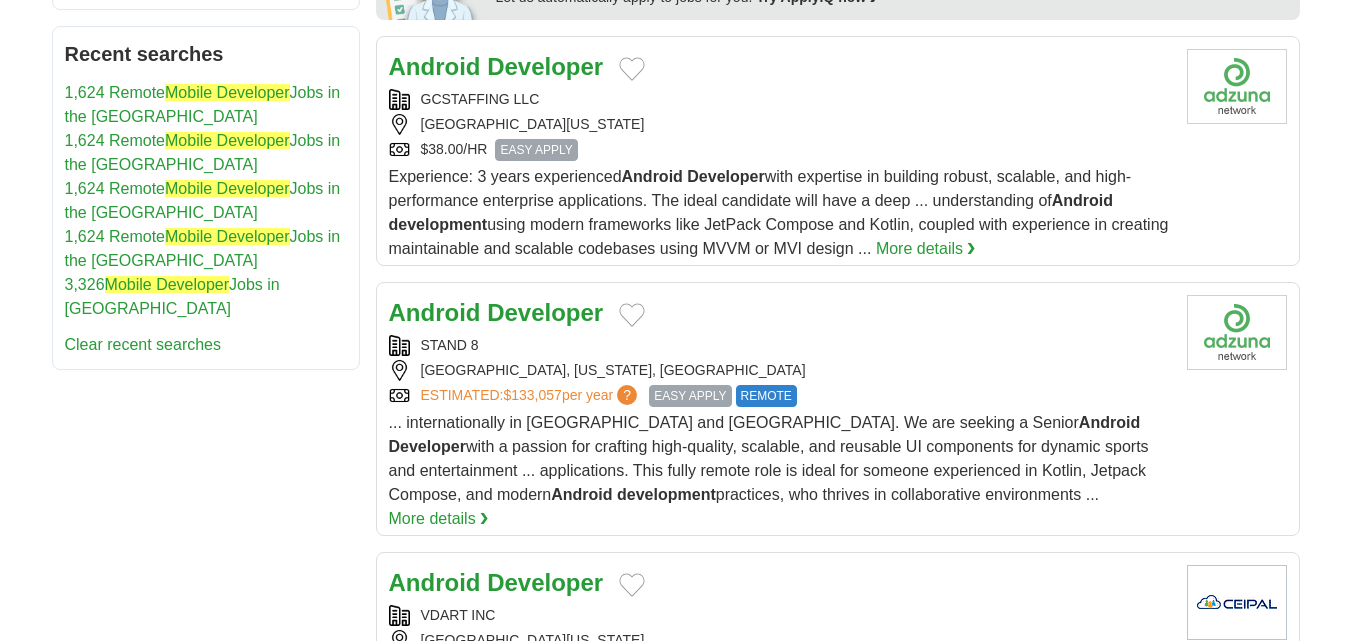 scroll, scrollTop: 1200, scrollLeft: 0, axis: vertical 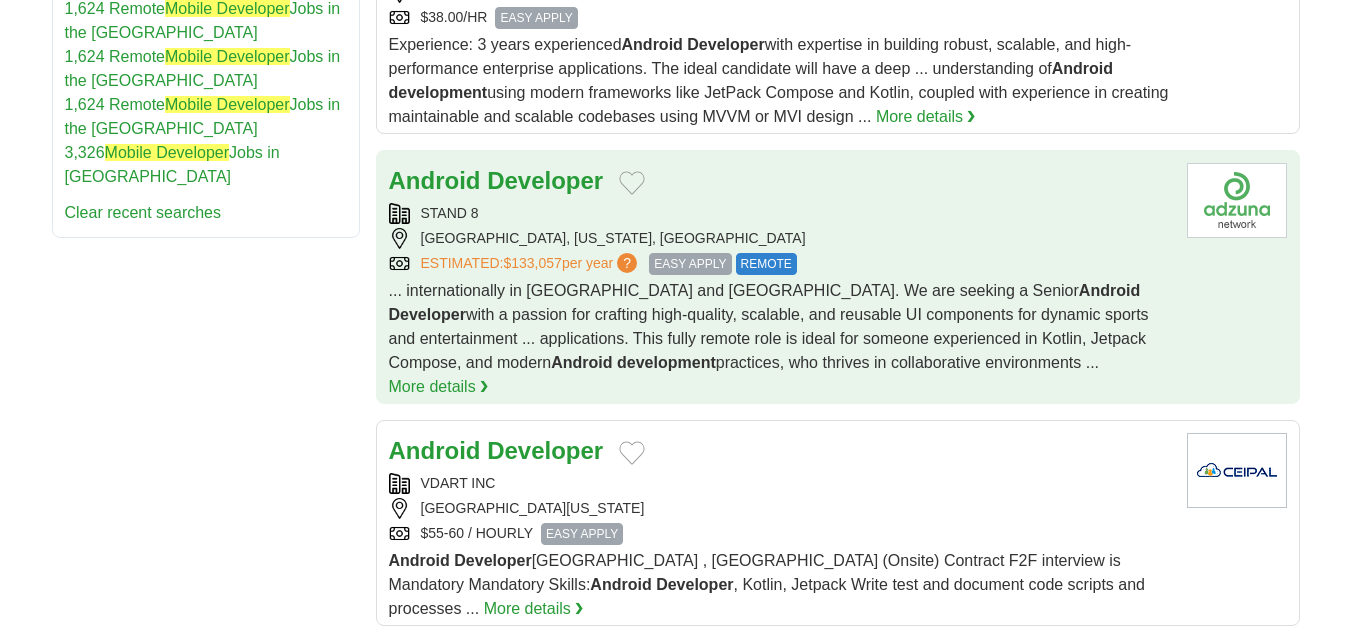 click on "[GEOGRAPHIC_DATA], [US_STATE], [GEOGRAPHIC_DATA]" at bounding box center [780, 238] 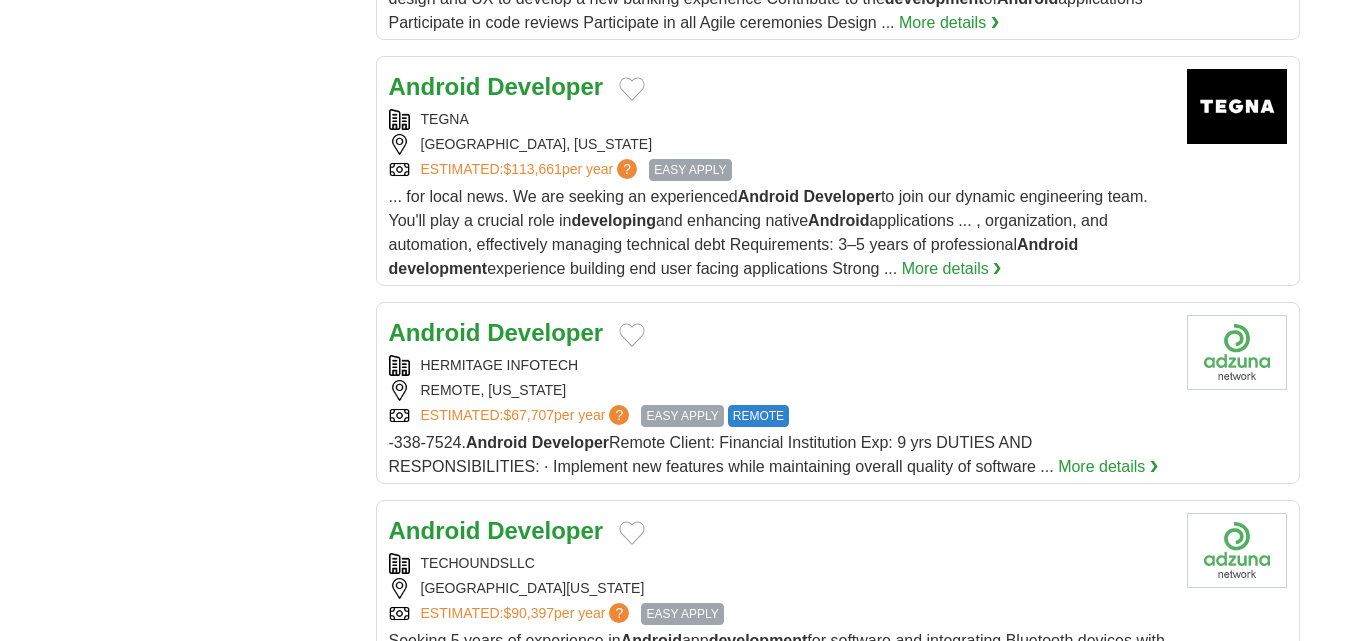 scroll, scrollTop: 2200, scrollLeft: 0, axis: vertical 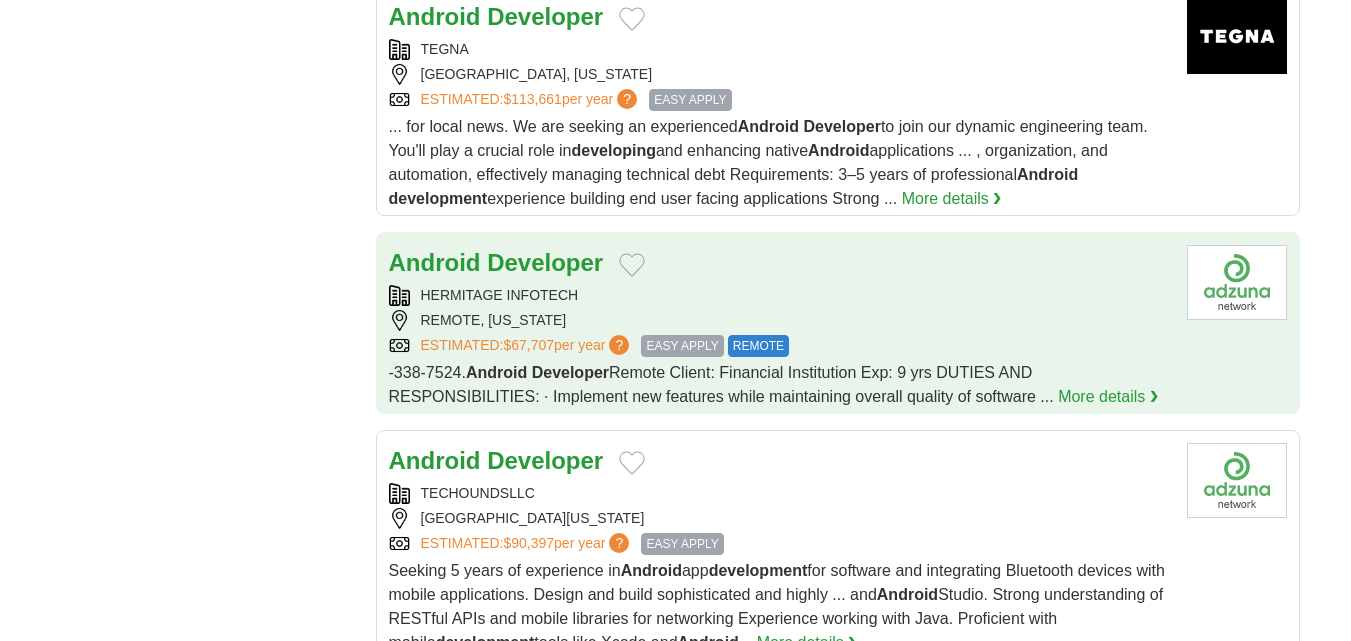 click on "HERMITAGE INFOTECH" at bounding box center (780, 295) 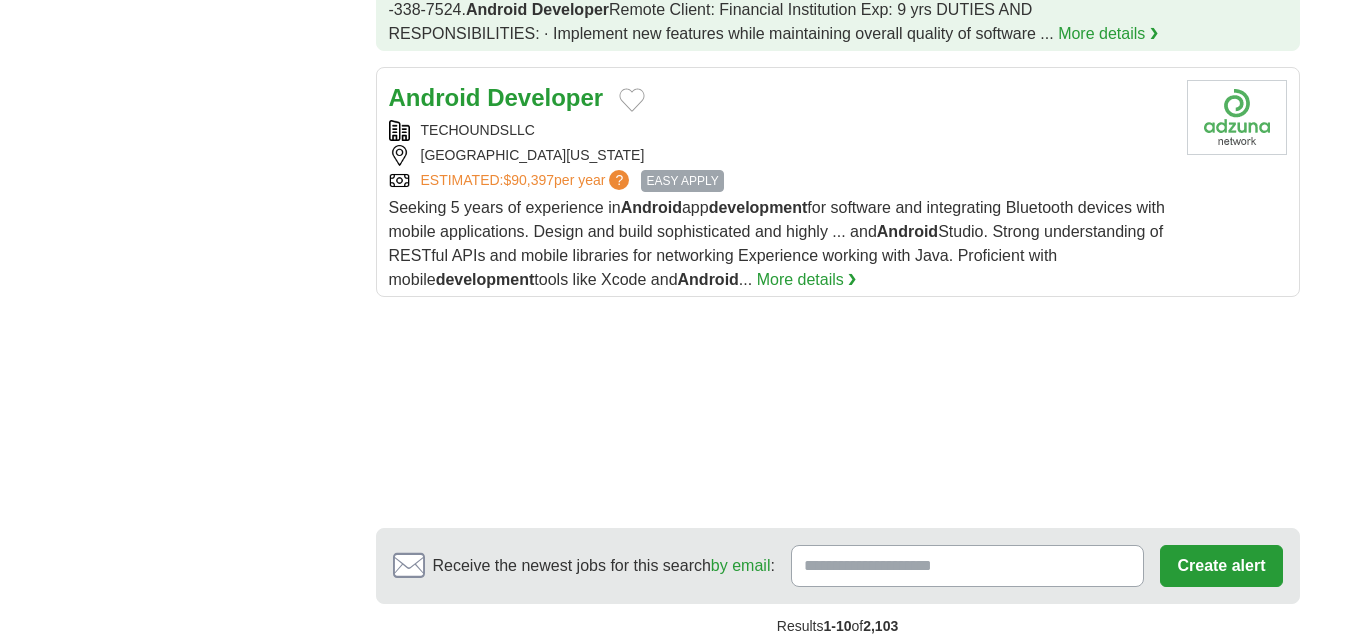 scroll, scrollTop: 2600, scrollLeft: 0, axis: vertical 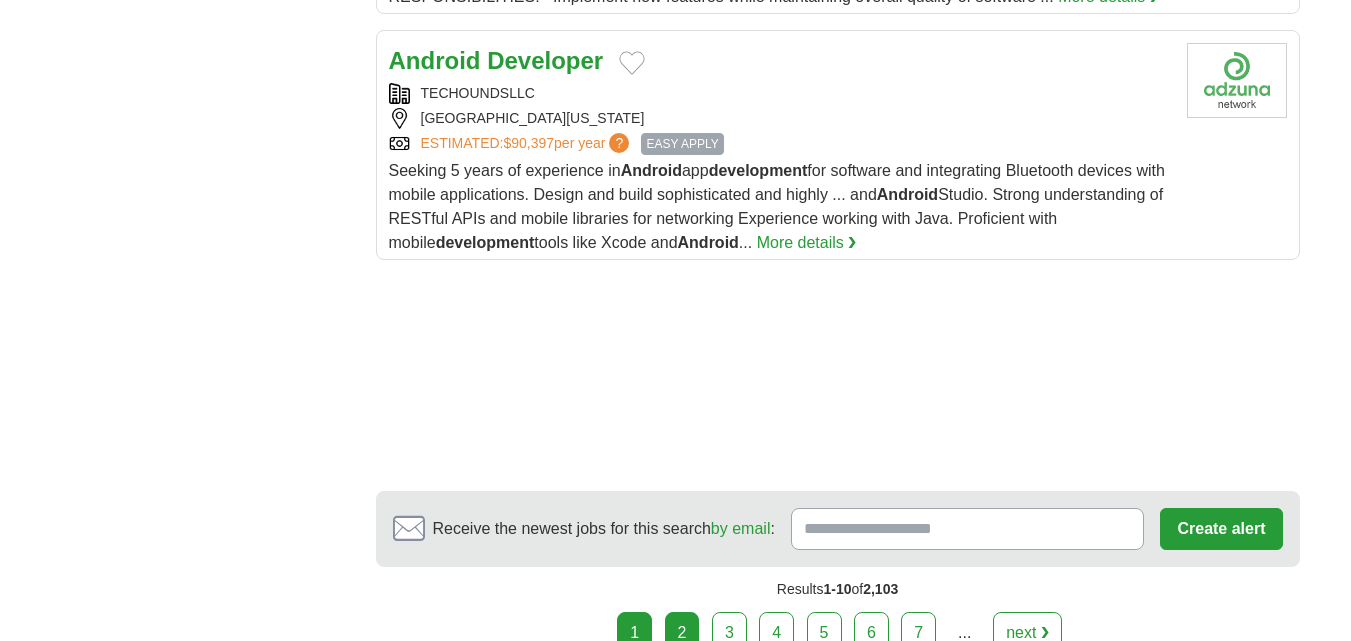 click on "2" at bounding box center [682, 633] 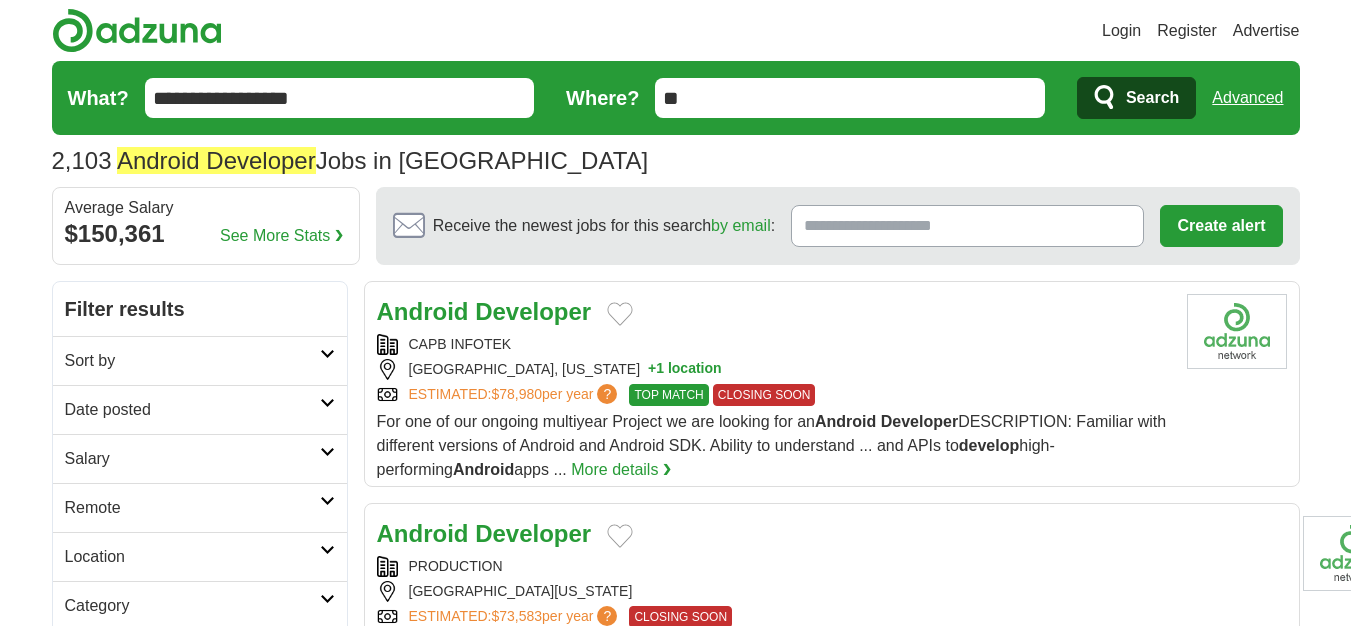 scroll, scrollTop: 0, scrollLeft: 0, axis: both 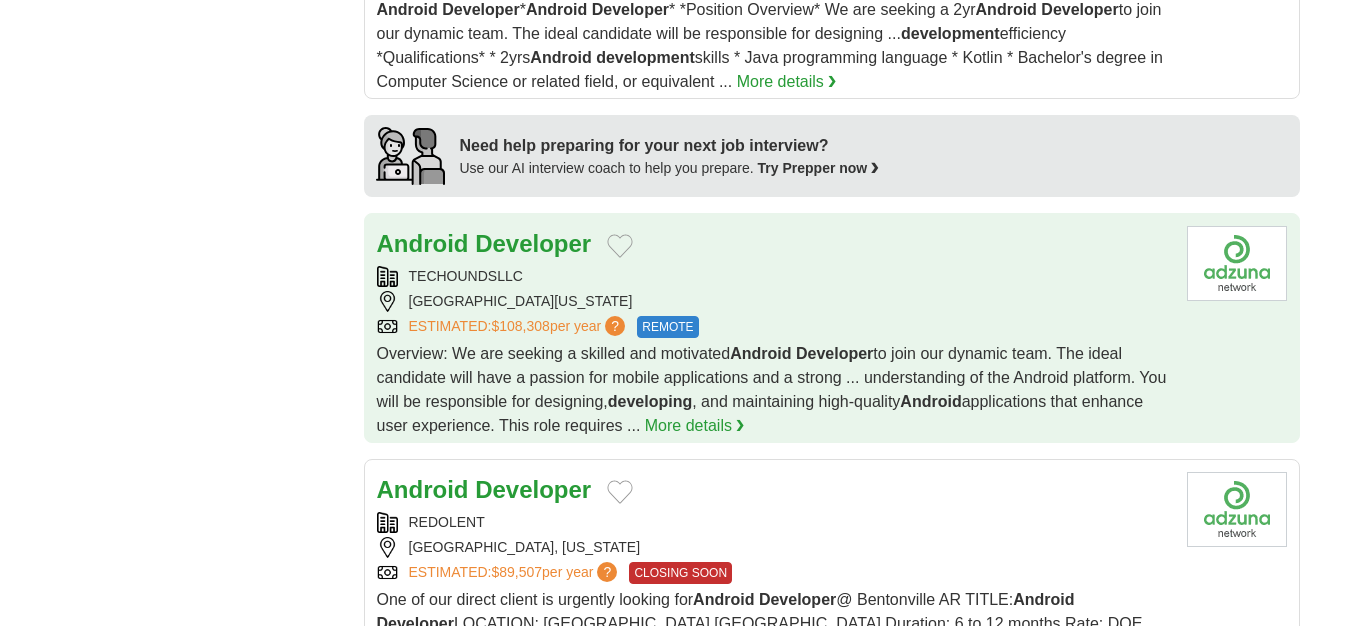 click on "TECHOUNDSLLC" at bounding box center (774, 276) 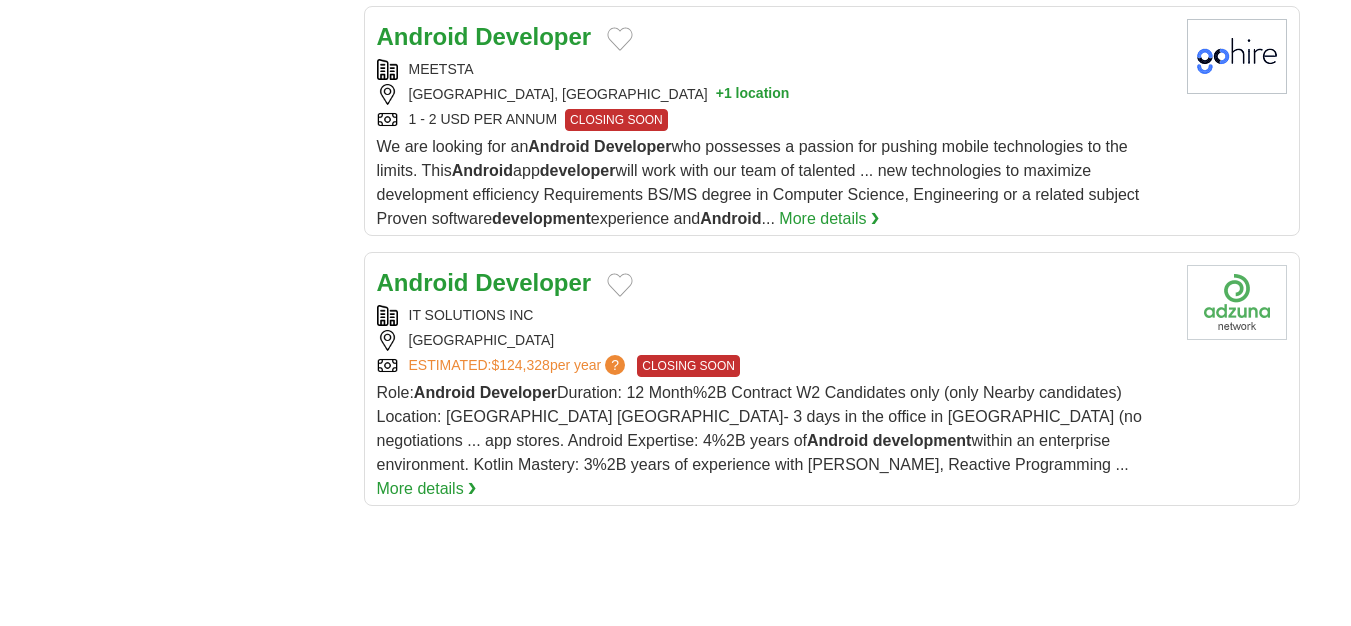 scroll, scrollTop: 2800, scrollLeft: 0, axis: vertical 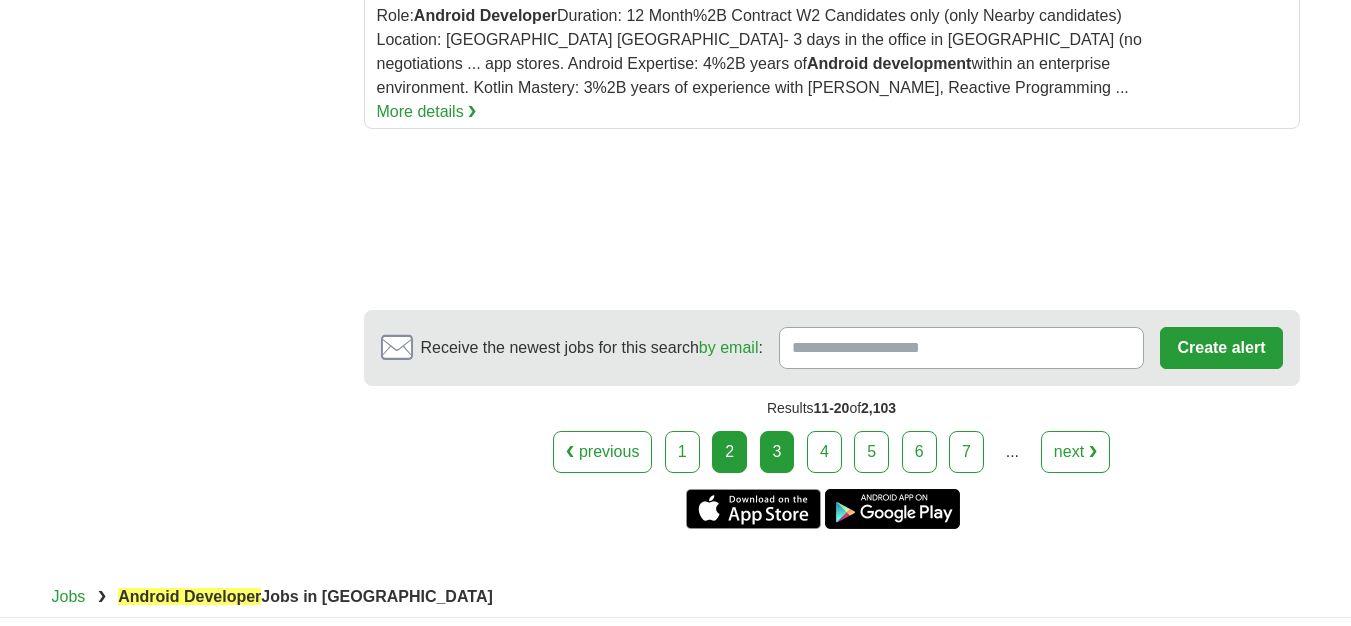 click on "3" at bounding box center [777, 452] 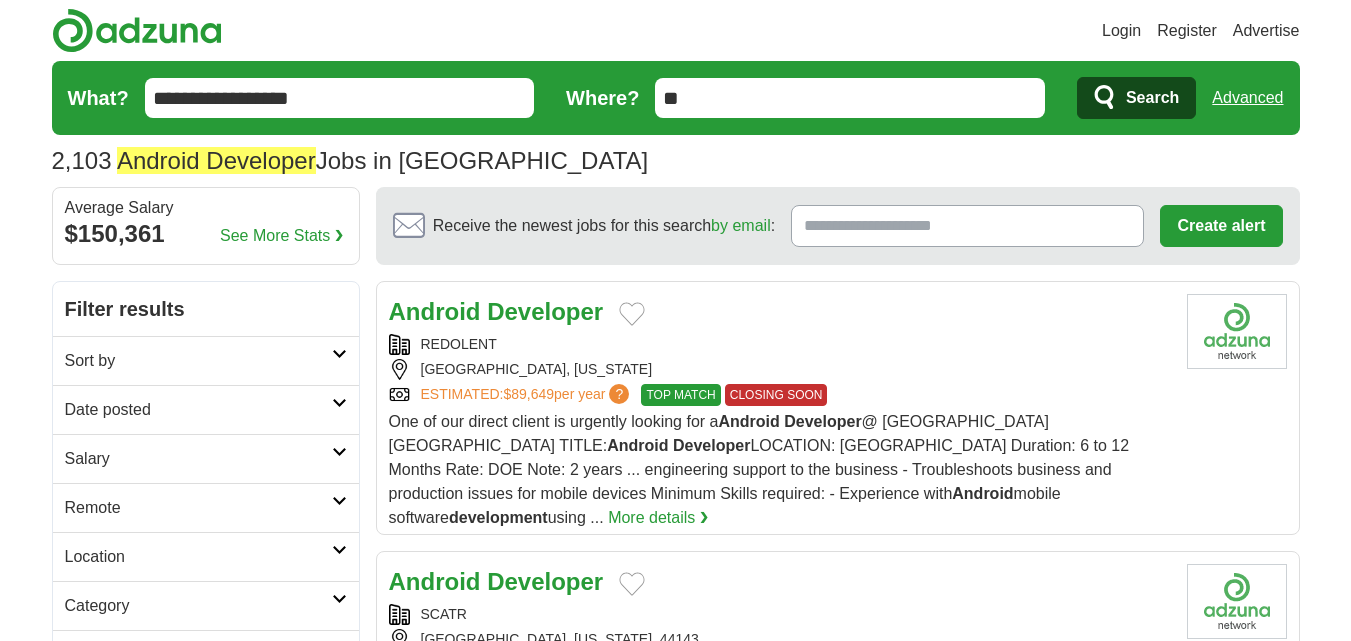 scroll, scrollTop: 0, scrollLeft: 0, axis: both 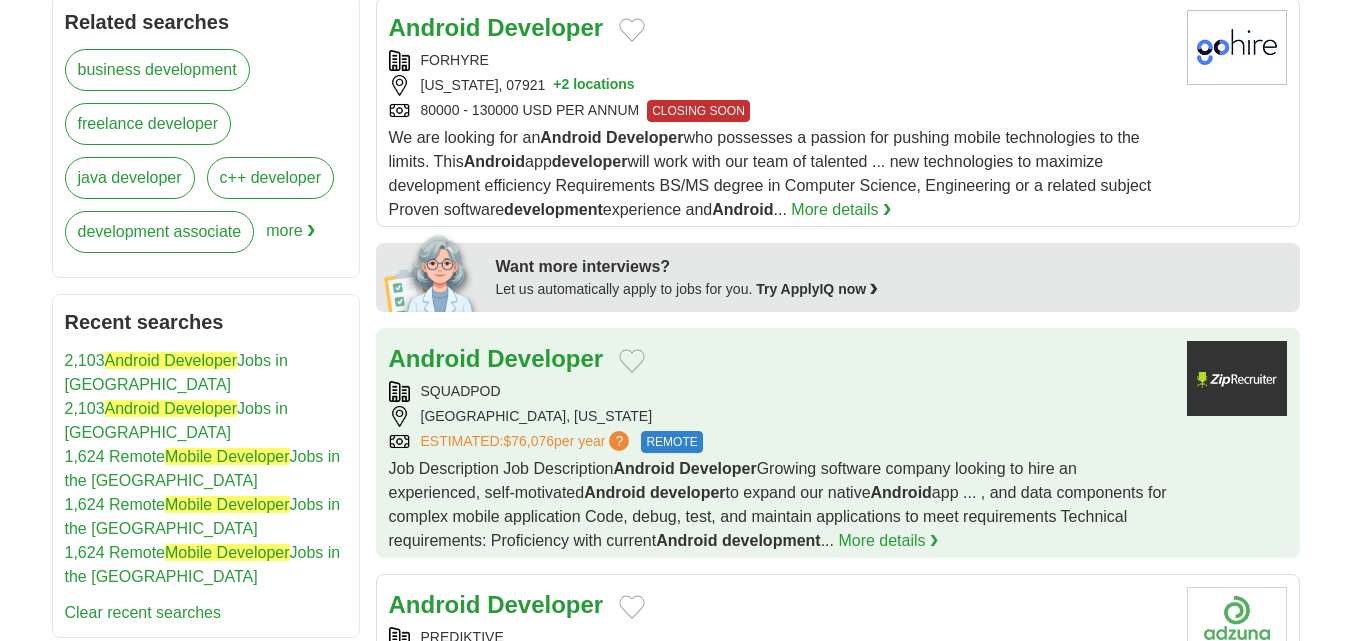 click on "SCOTTSDALE, ARIZONA" at bounding box center [780, 416] 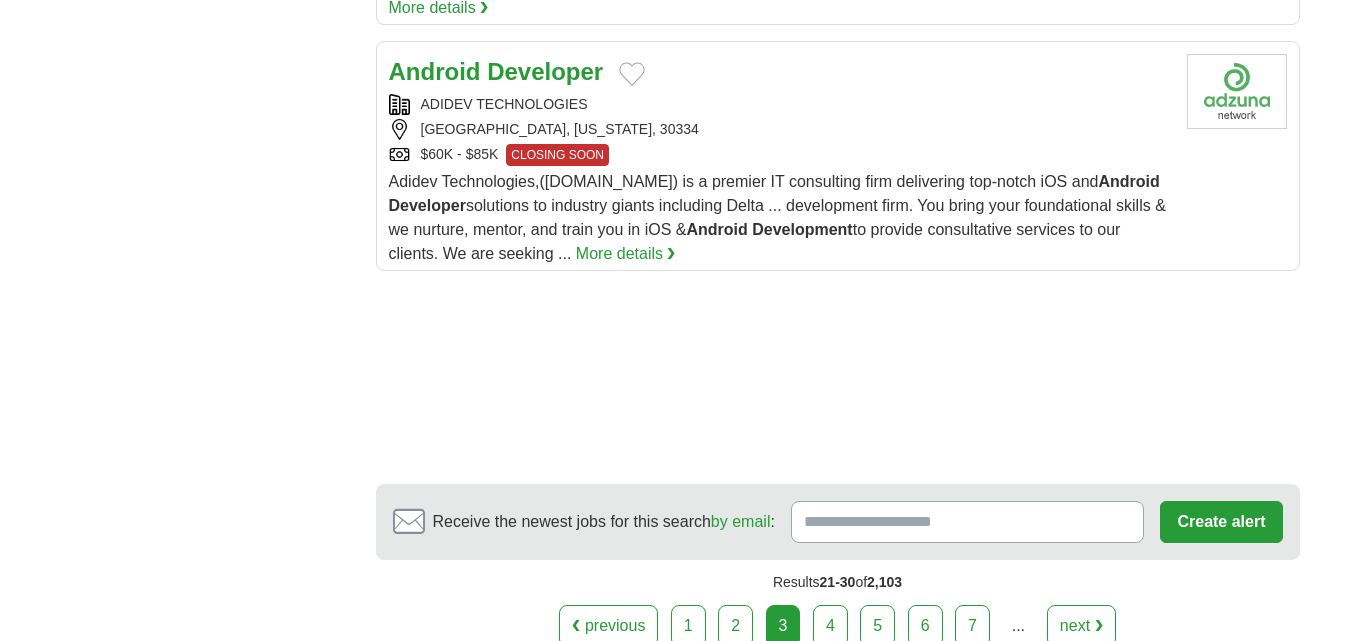 scroll, scrollTop: 2800, scrollLeft: 0, axis: vertical 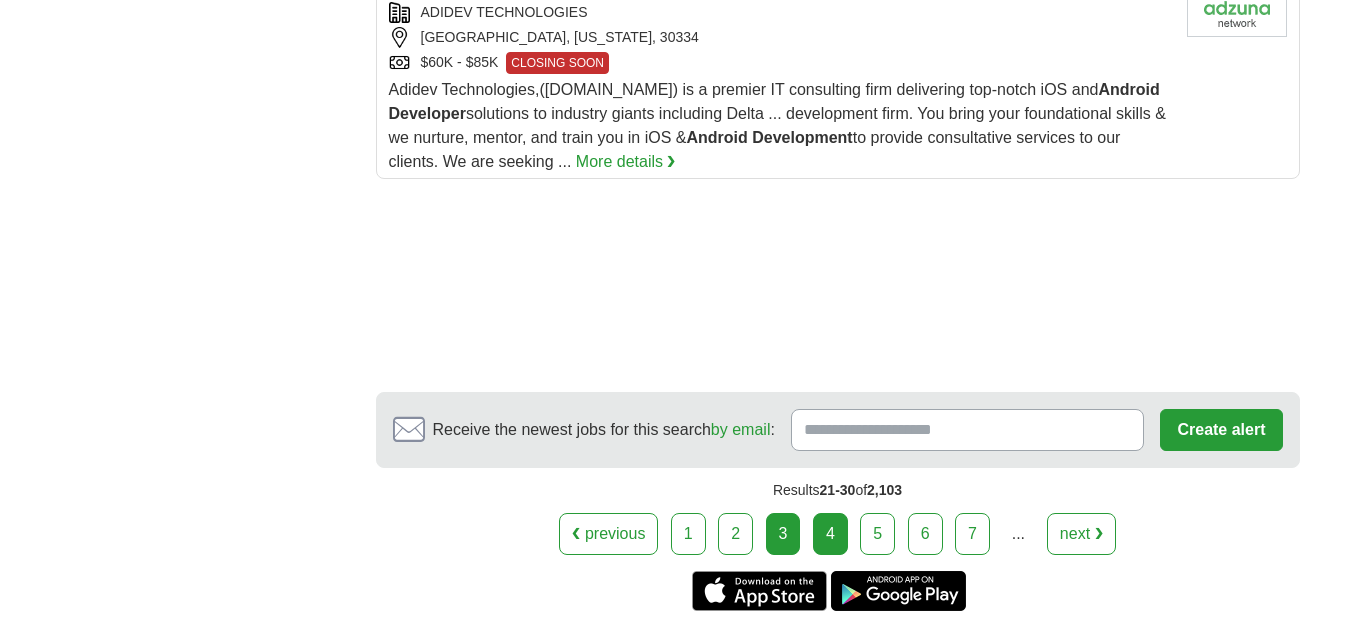 click on "4" at bounding box center (830, 534) 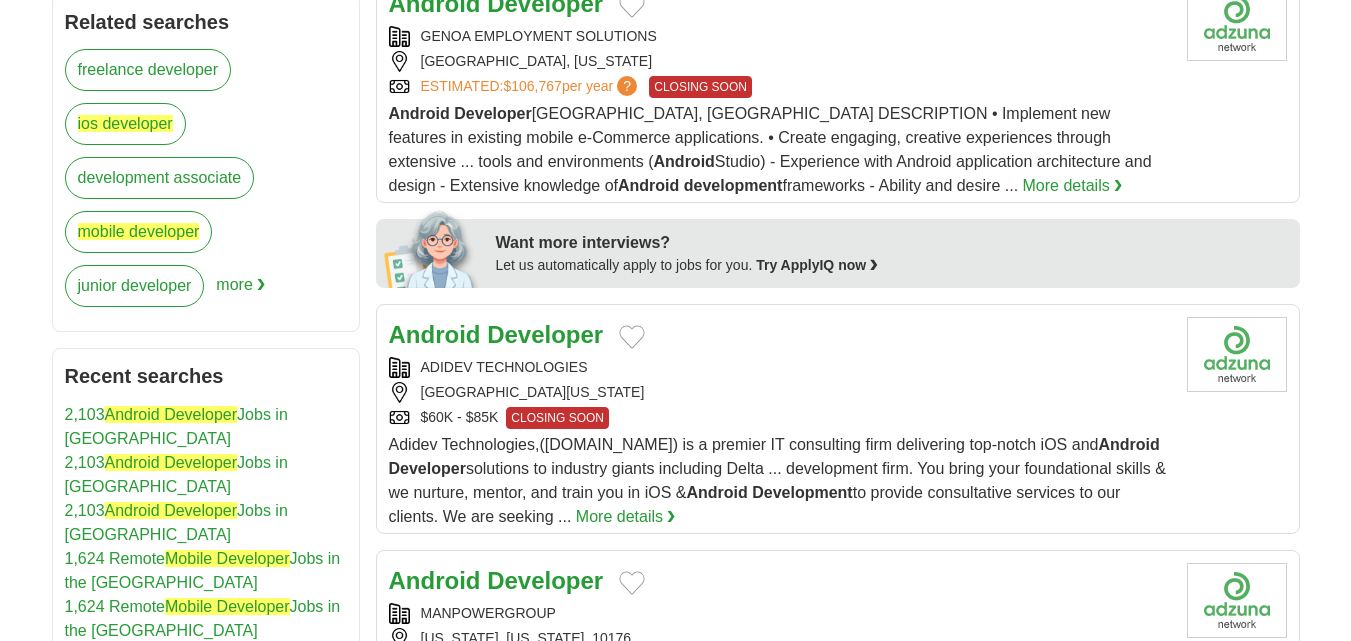 scroll, scrollTop: 1090, scrollLeft: 0, axis: vertical 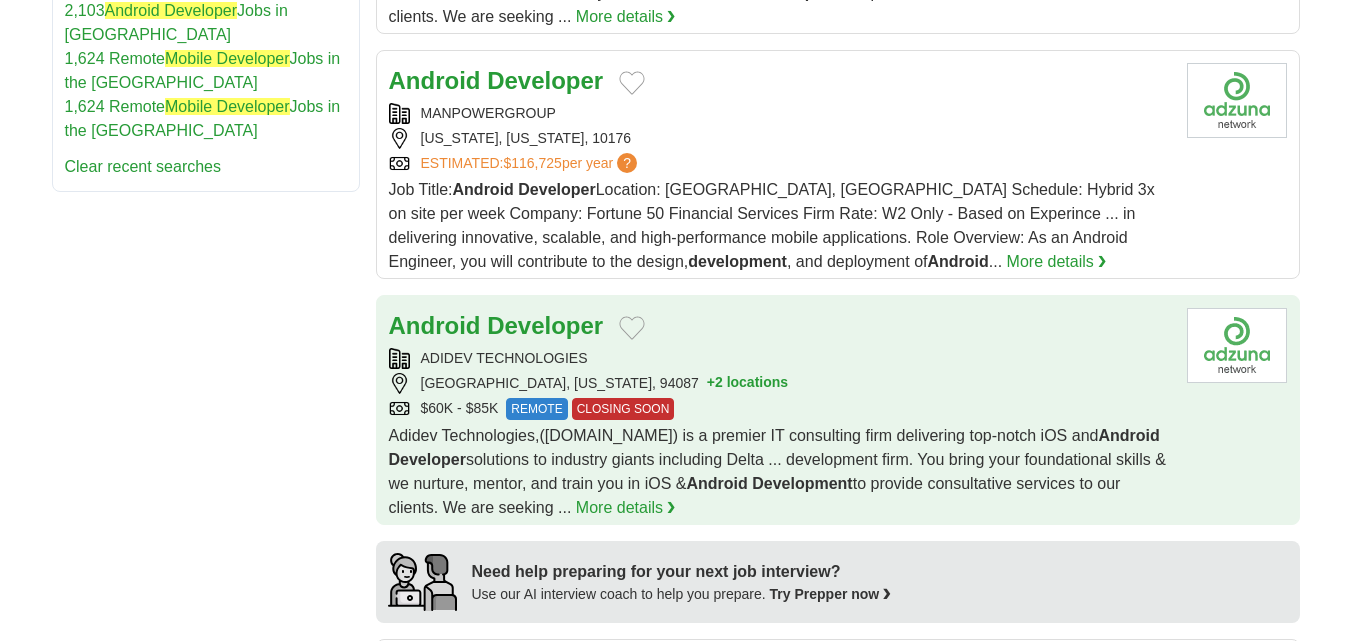 click on "SUNNYVALE, CALIFORNIA, 94087
+ 2
locations" 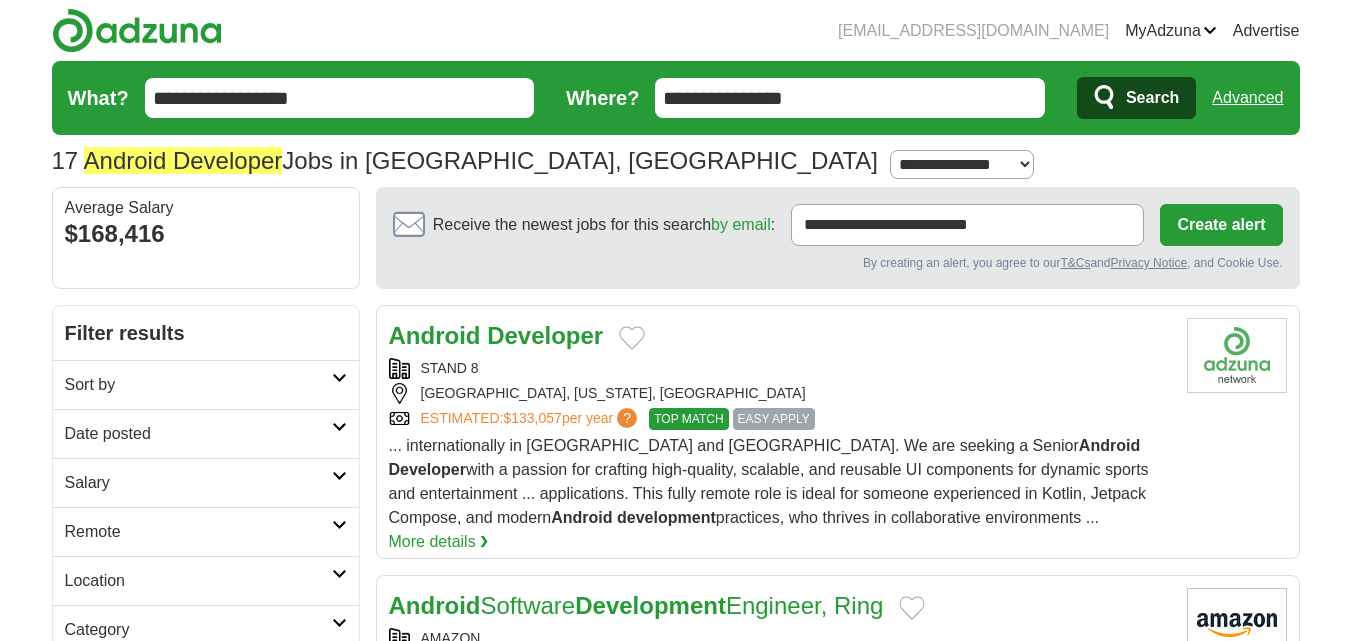 scroll, scrollTop: 0, scrollLeft: 0, axis: both 